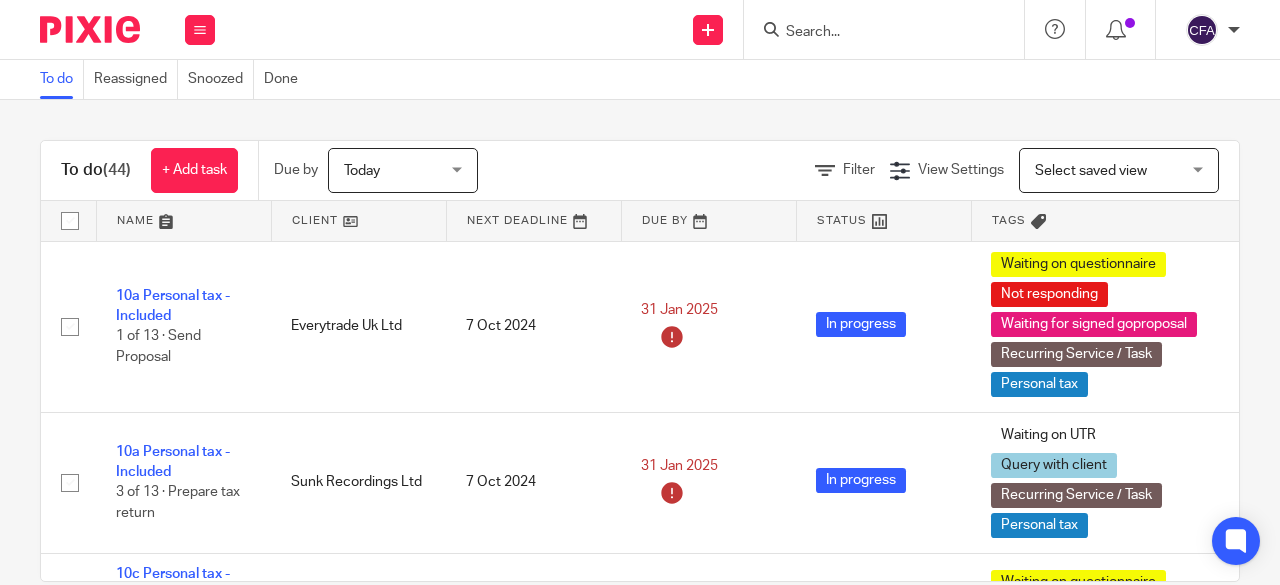 scroll, scrollTop: 0, scrollLeft: 0, axis: both 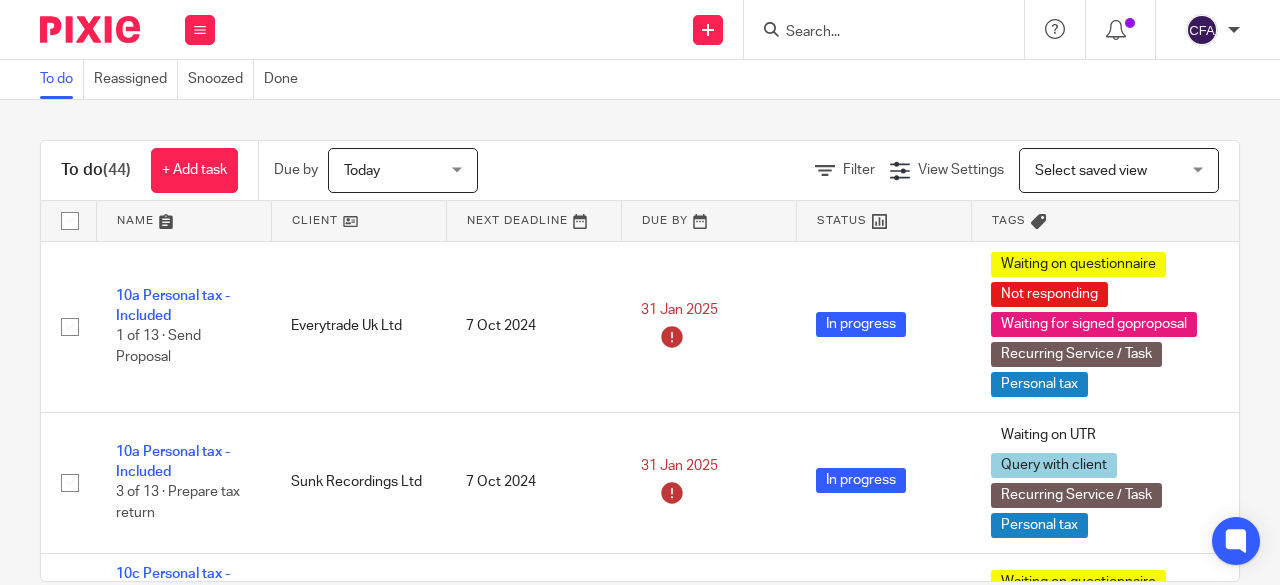 click on "Today" at bounding box center [397, 170] 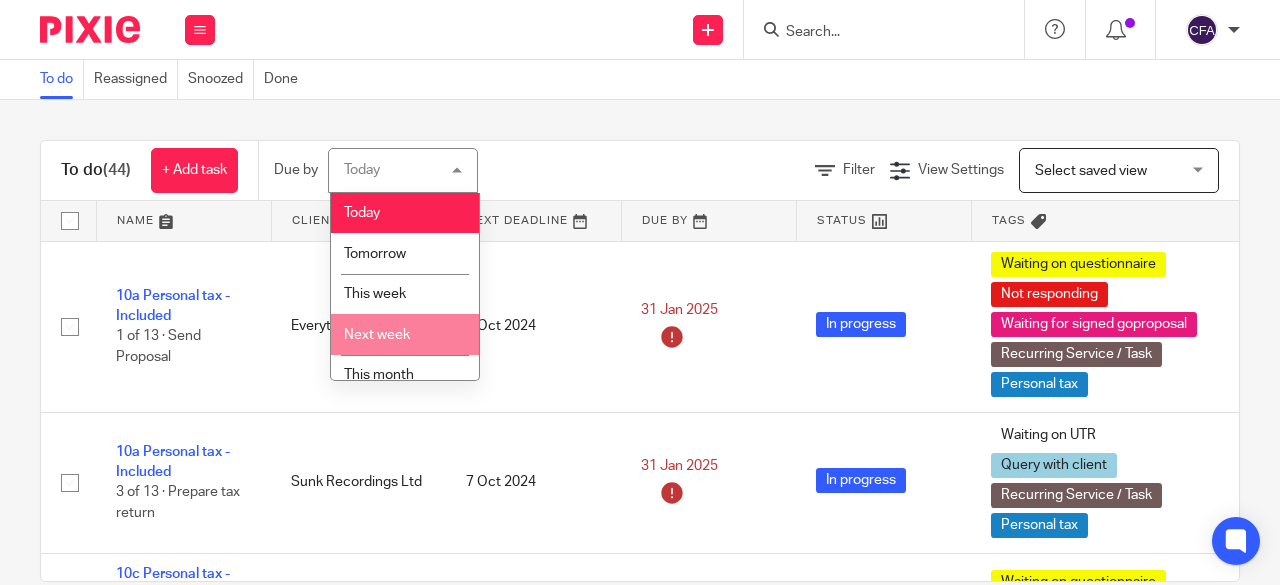 scroll, scrollTop: 96, scrollLeft: 0, axis: vertical 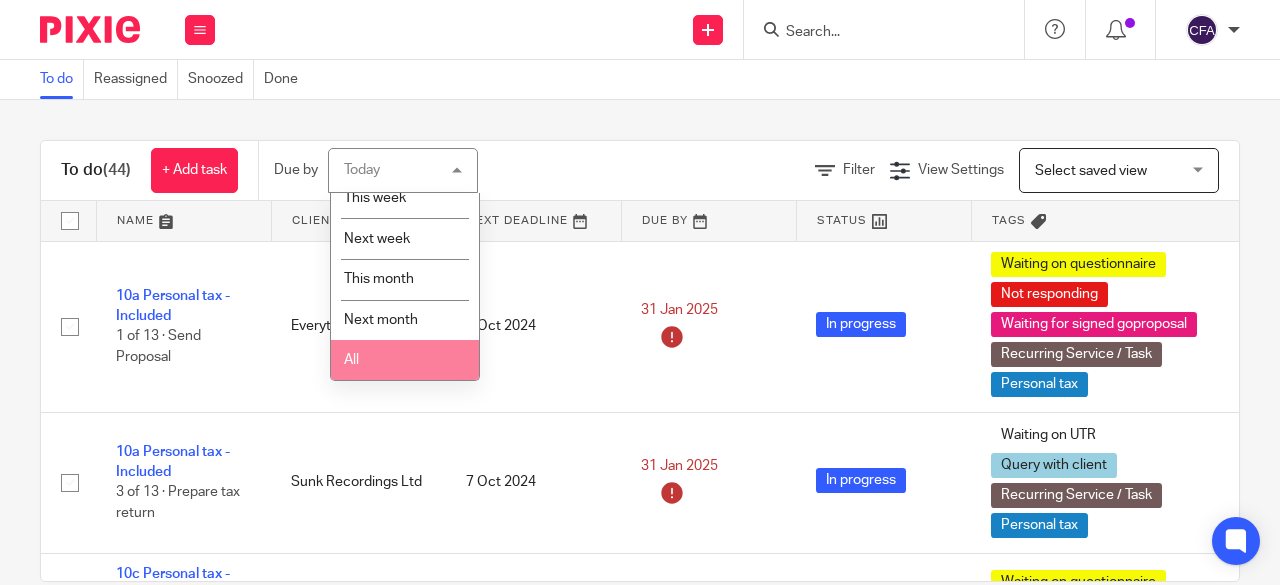 click on "All" at bounding box center [405, 360] 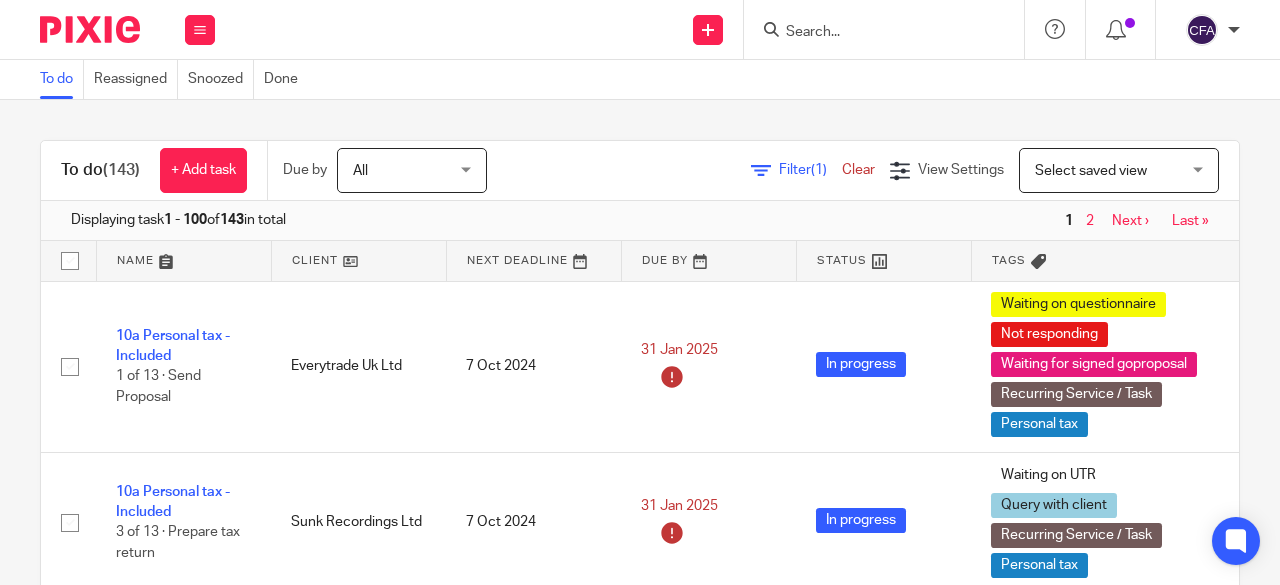 scroll, scrollTop: 0, scrollLeft: 0, axis: both 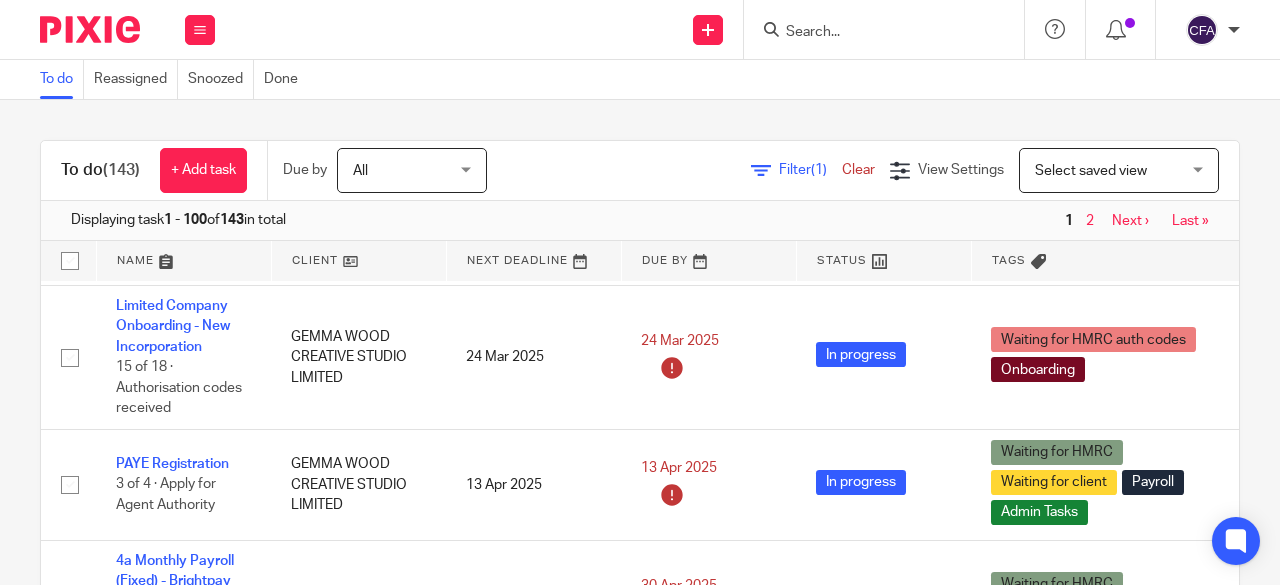 click at bounding box center [874, 33] 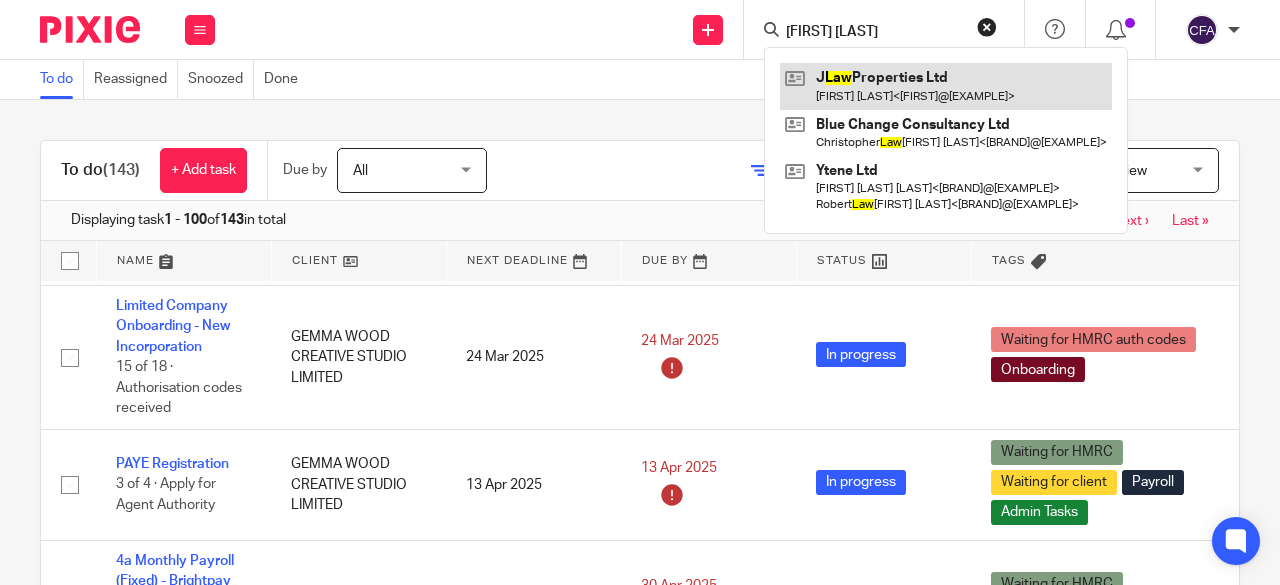type on "j law" 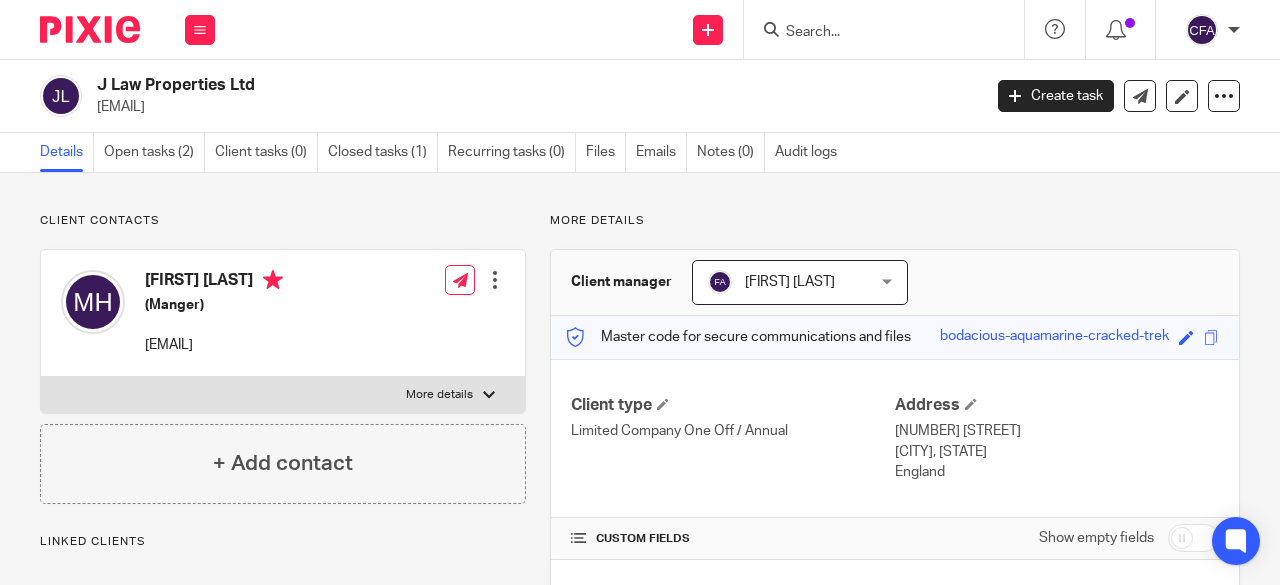 scroll, scrollTop: 0, scrollLeft: 0, axis: both 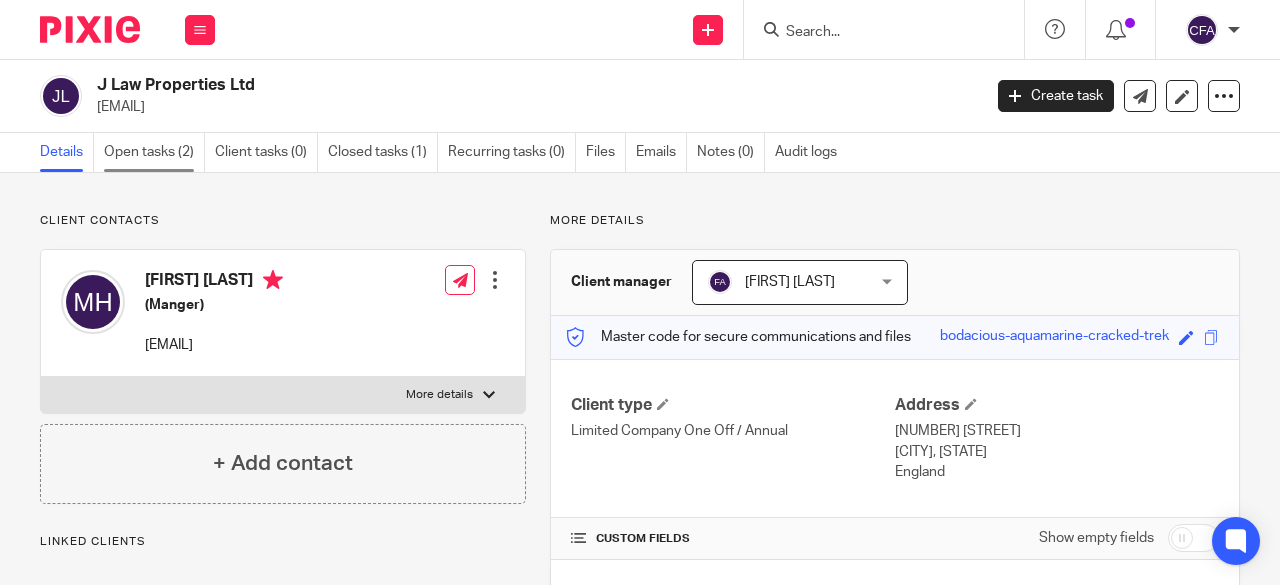 click on "Open tasks (2)" at bounding box center (154, 152) 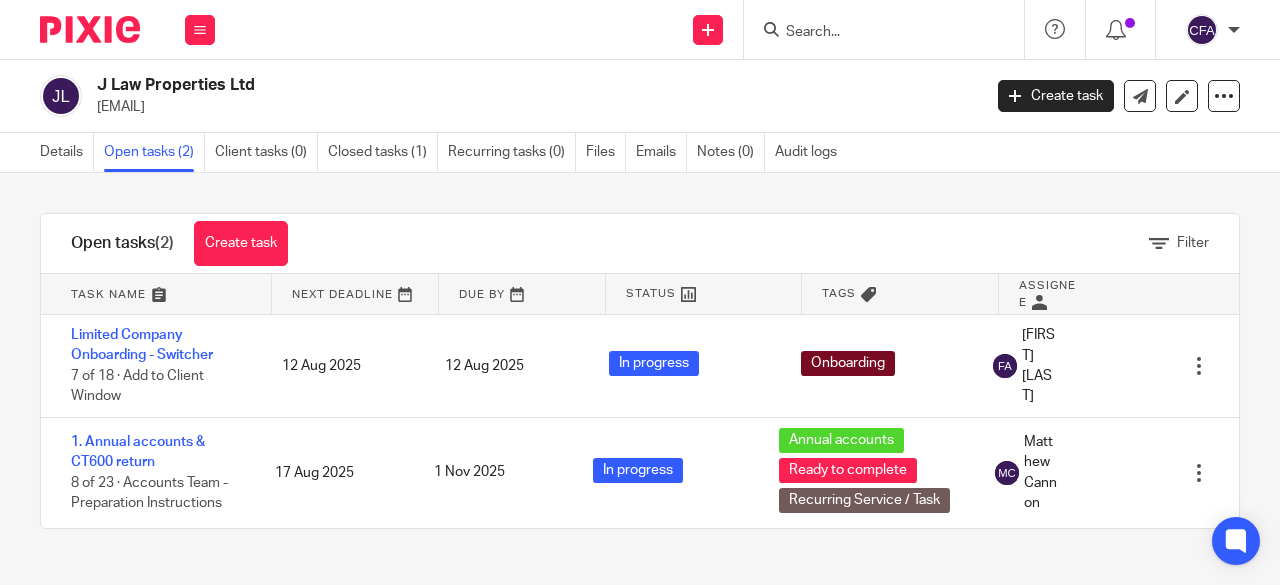 scroll, scrollTop: 0, scrollLeft: 0, axis: both 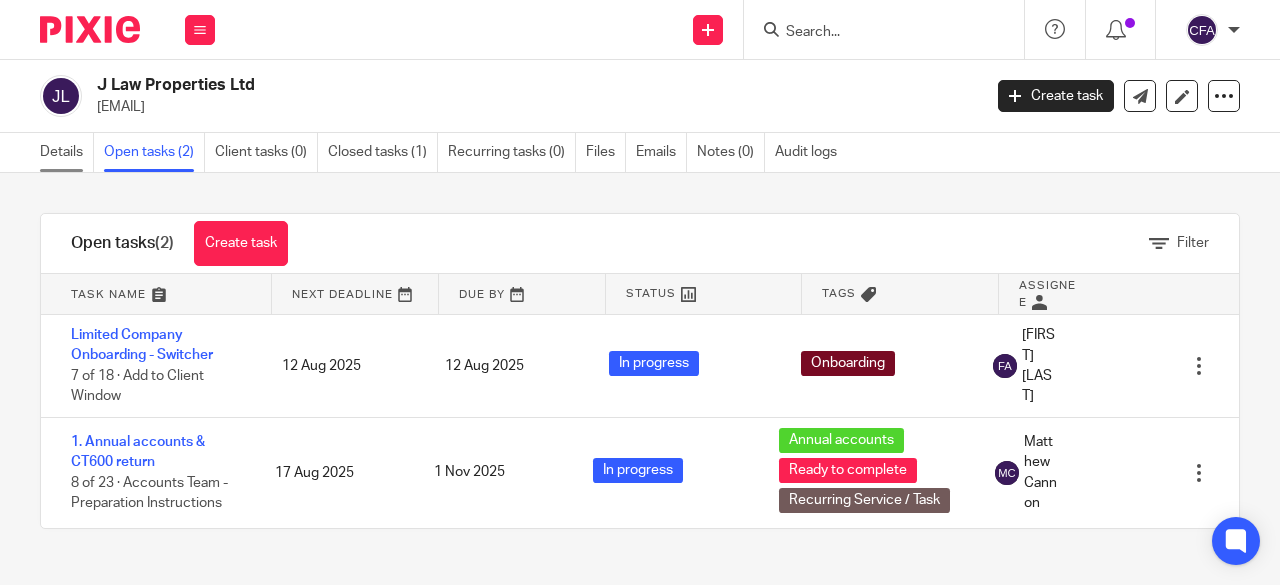 click on "Details" at bounding box center [67, 152] 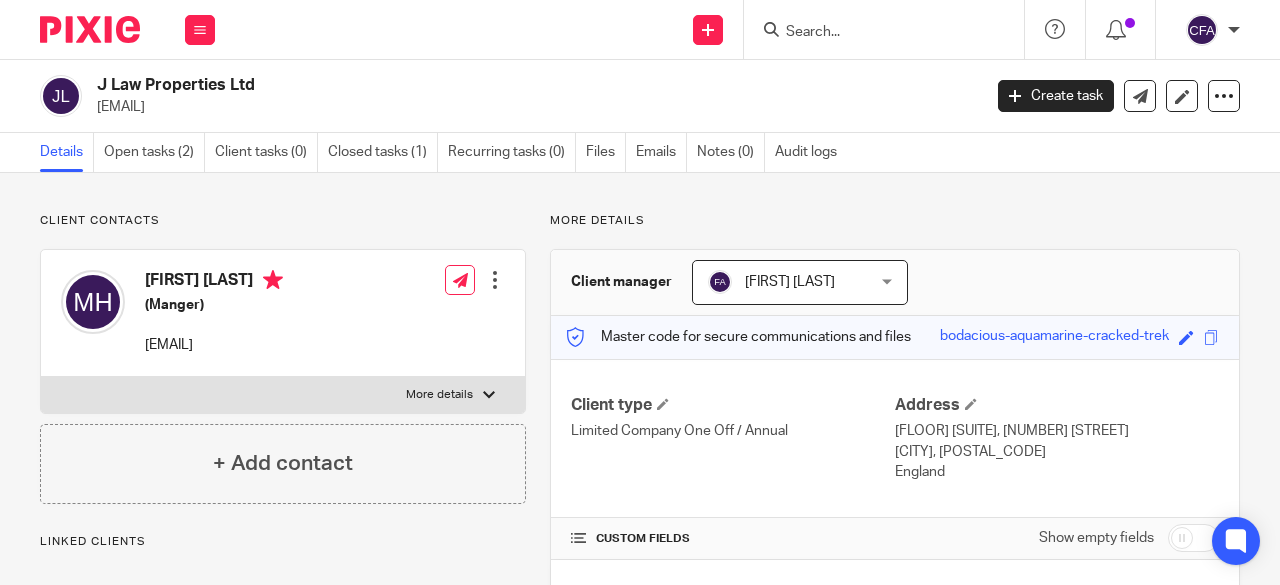 scroll, scrollTop: 0, scrollLeft: 0, axis: both 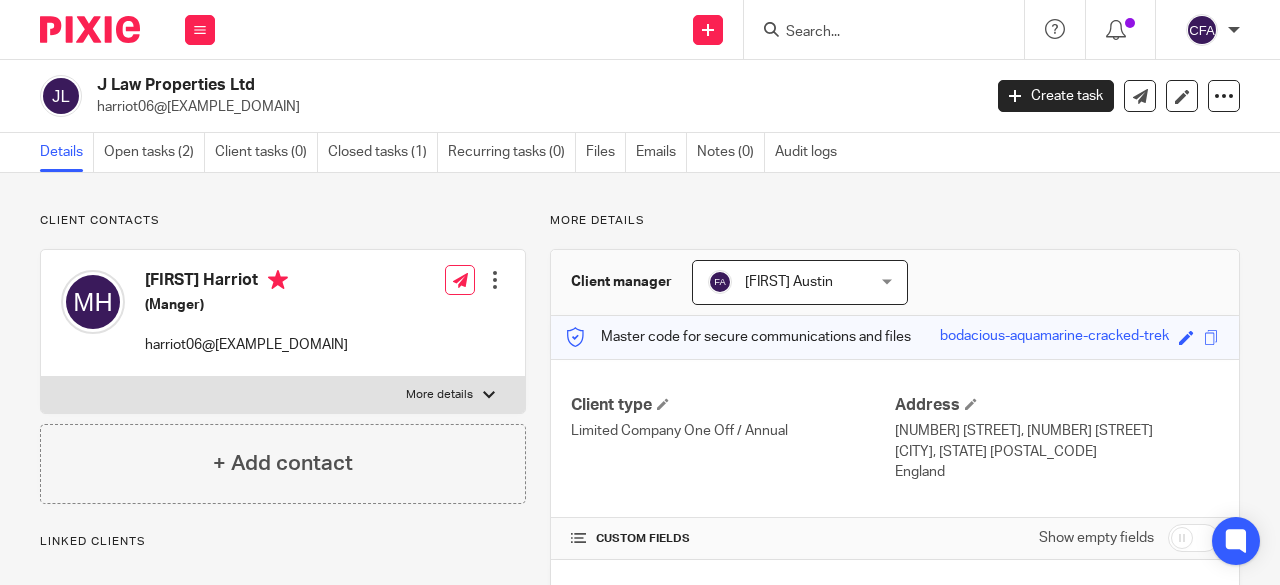 click on "[EMAIL]" at bounding box center [532, 107] 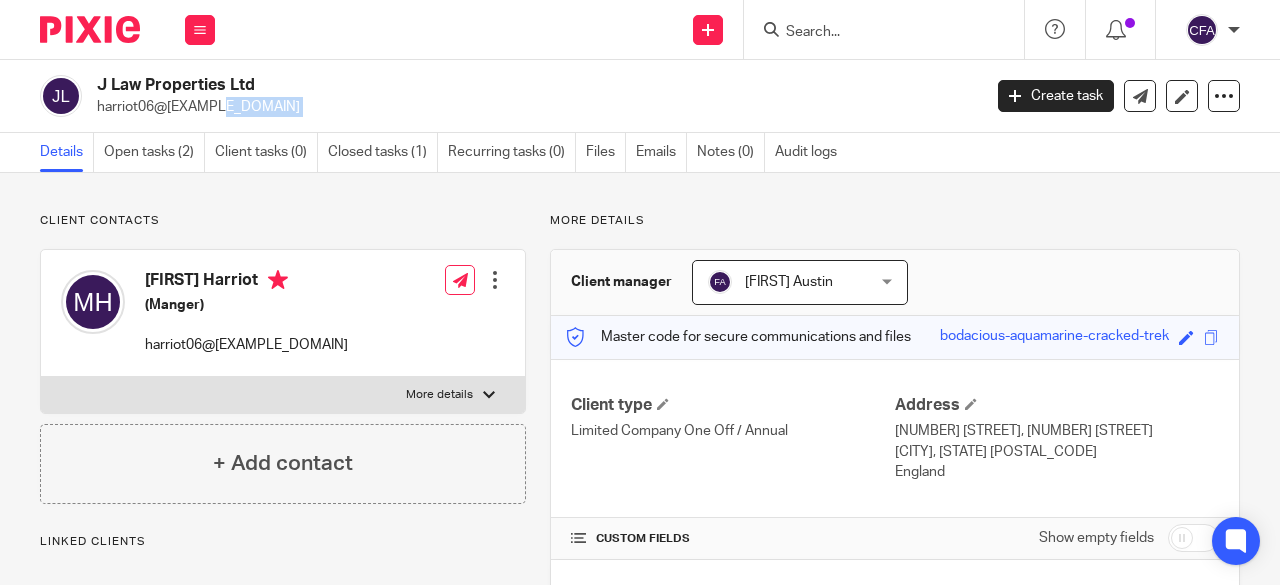 click on "[EMAIL]" at bounding box center [532, 107] 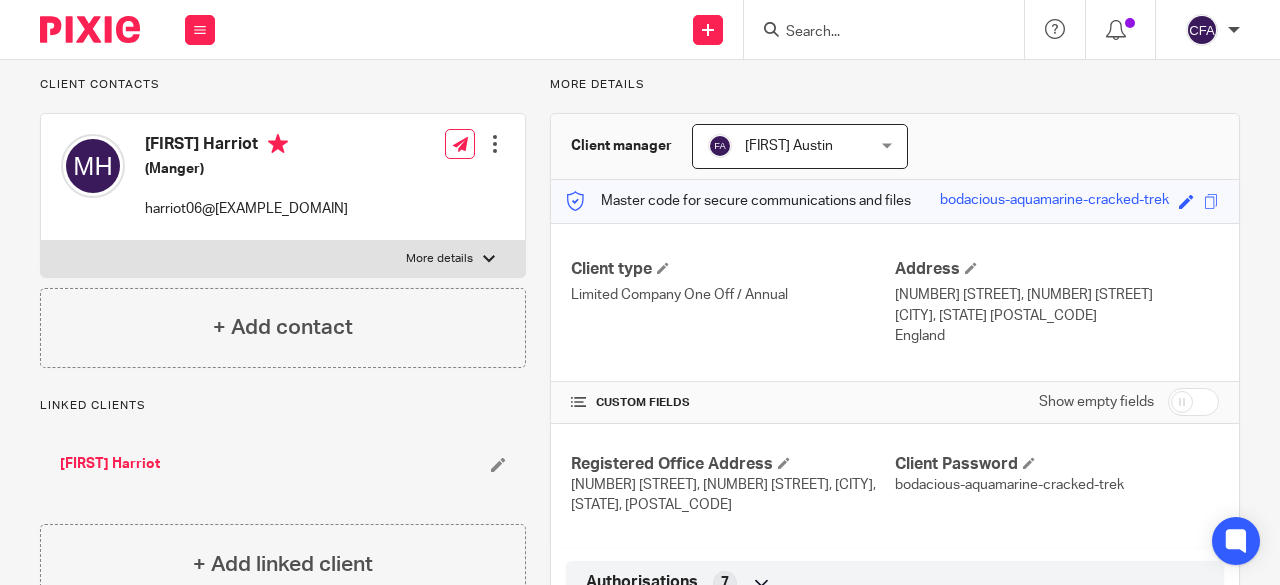 scroll, scrollTop: 0, scrollLeft: 0, axis: both 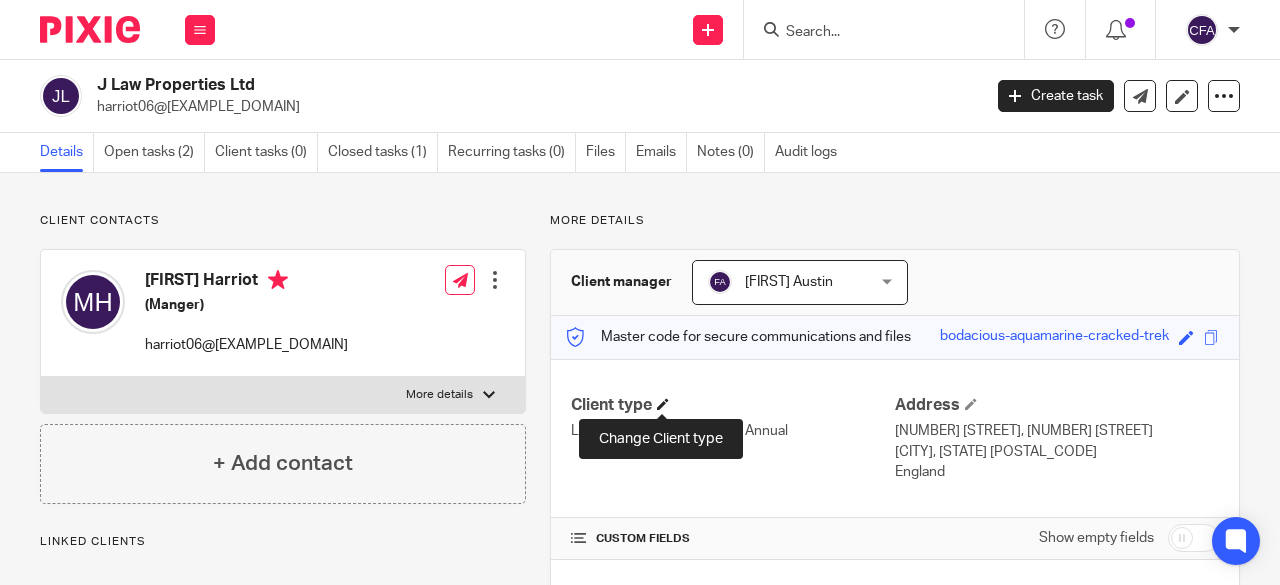 click at bounding box center [663, 404] 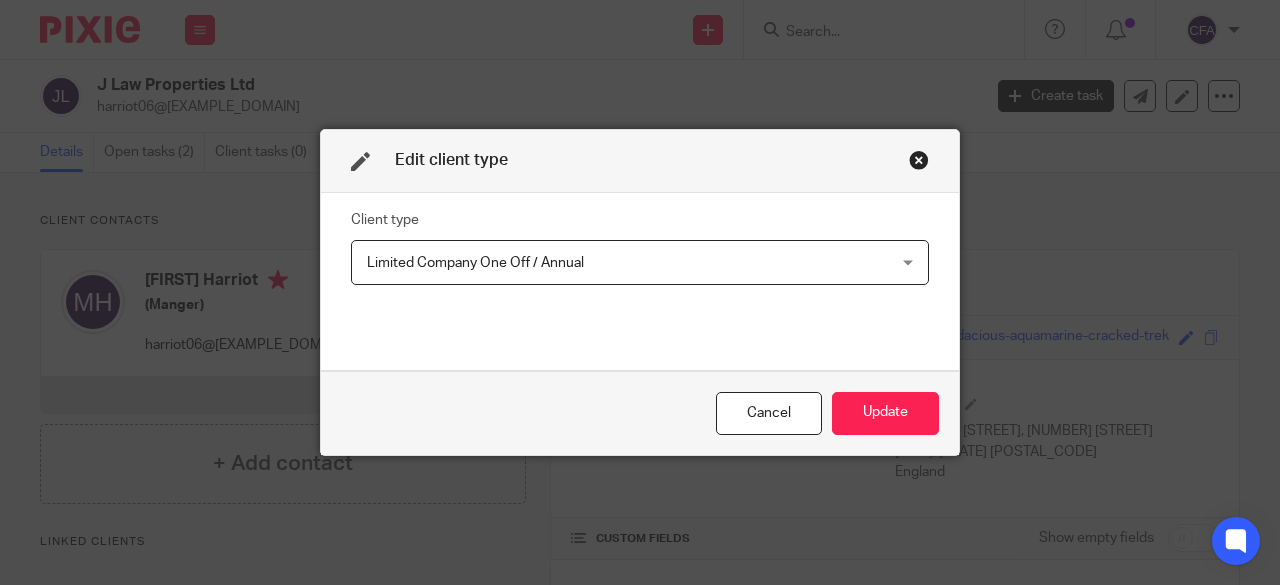 click on "Limited Company One Off / Annual" at bounding box center [475, 263] 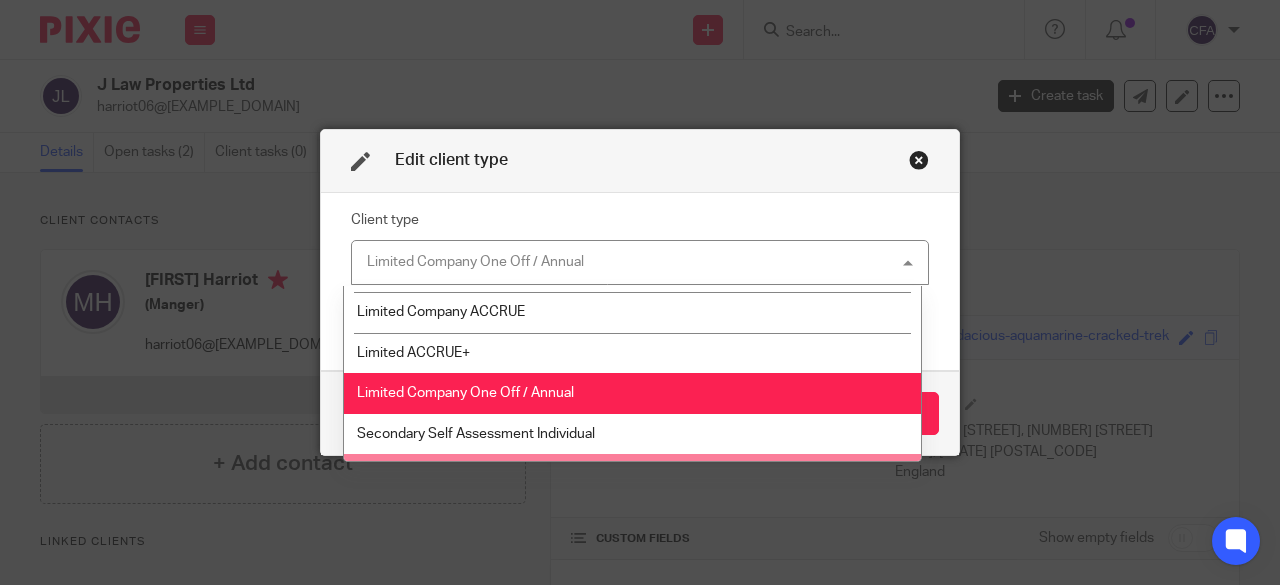 scroll, scrollTop: 225, scrollLeft: 0, axis: vertical 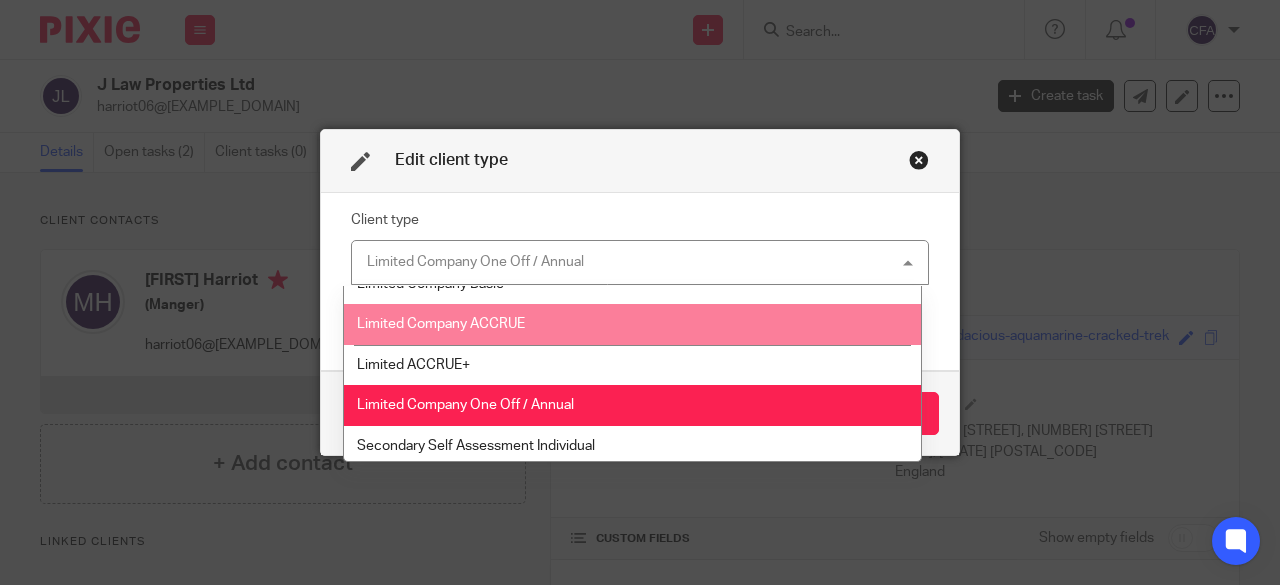 click on "Limited Company ACCRUE" at bounding box center [632, 324] 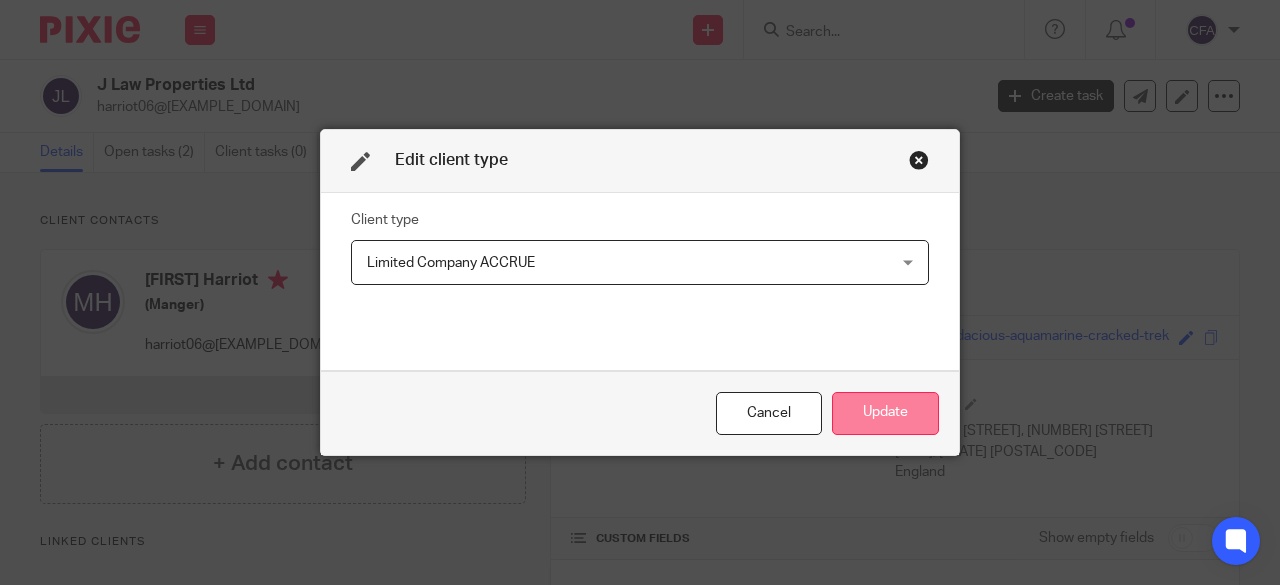 click on "Update" at bounding box center [885, 413] 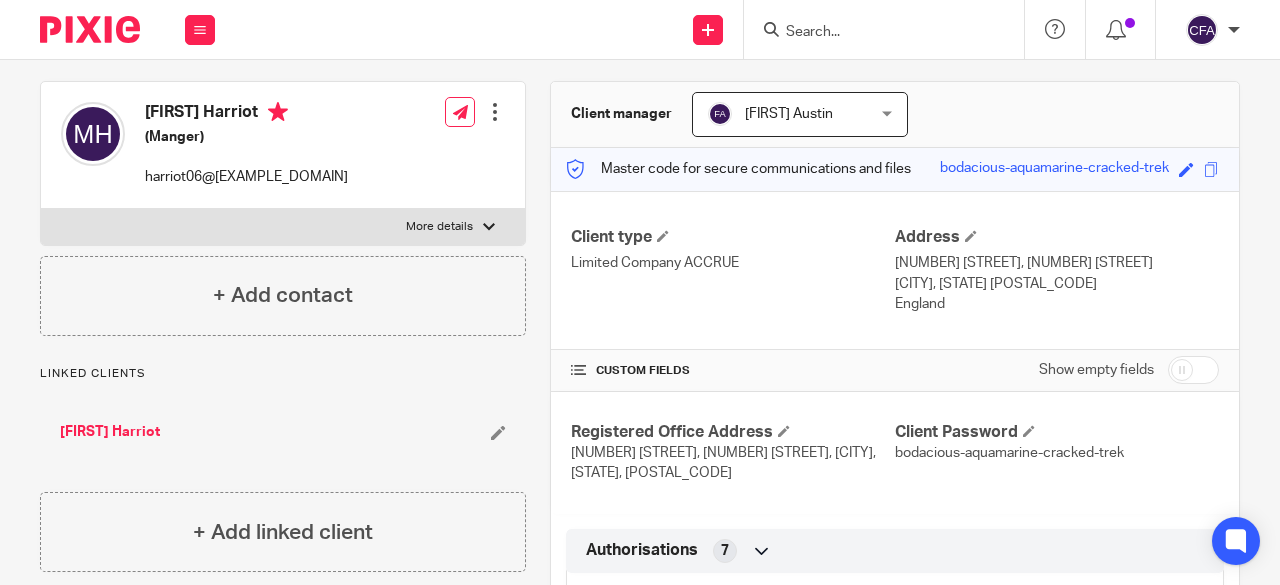 scroll, scrollTop: 0, scrollLeft: 0, axis: both 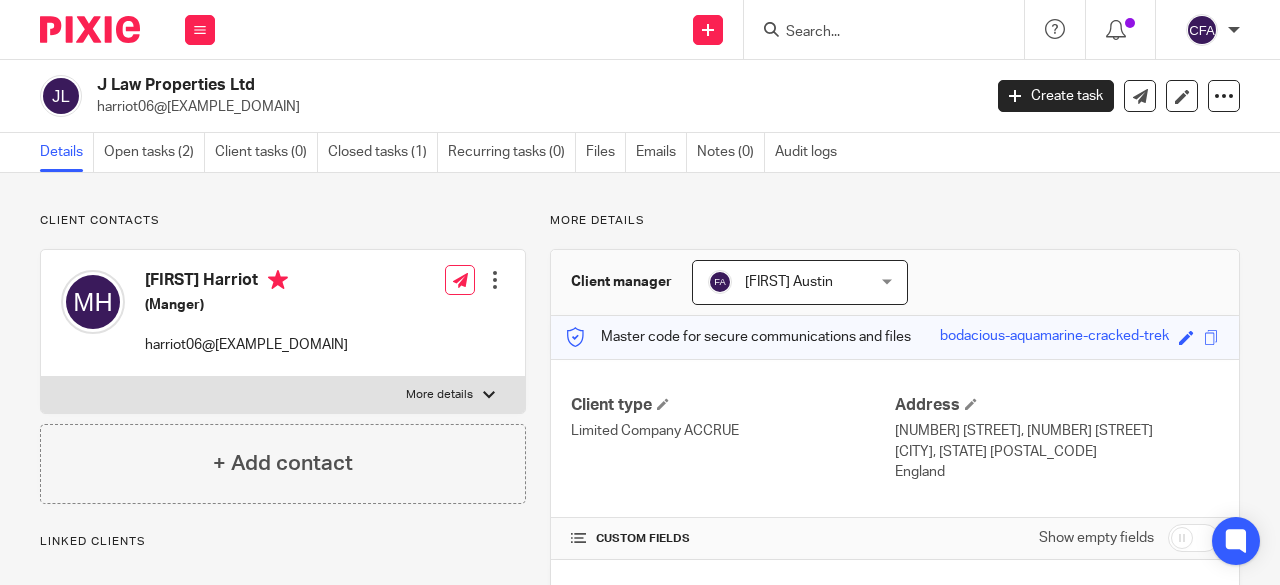click at bounding box center (874, 33) 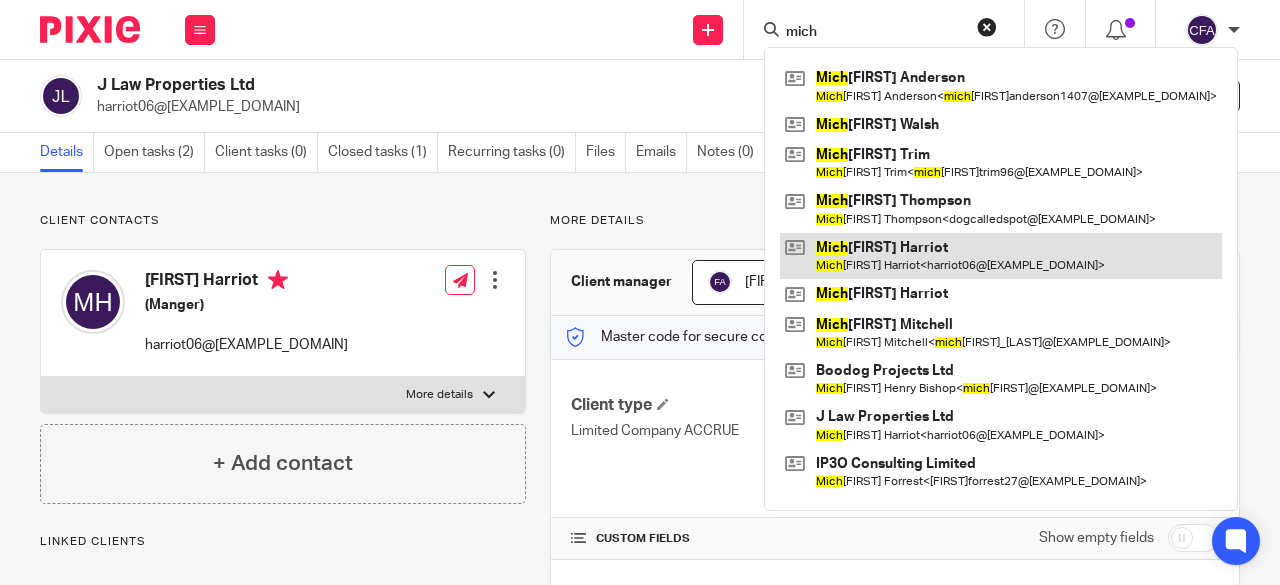 type on "mich" 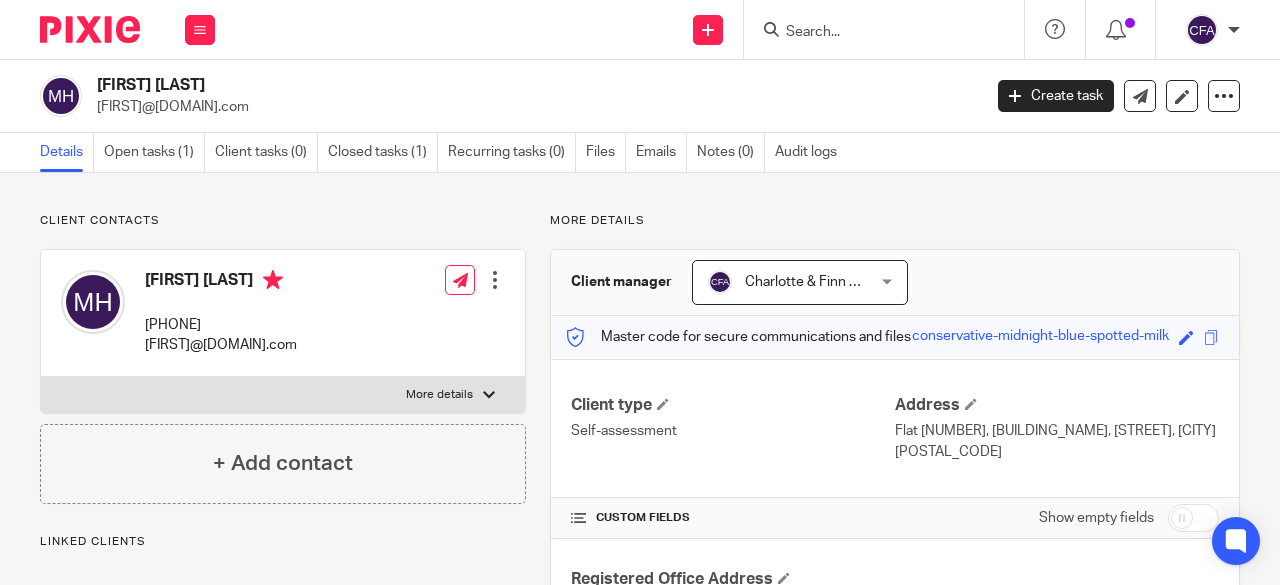 scroll, scrollTop: 0, scrollLeft: 0, axis: both 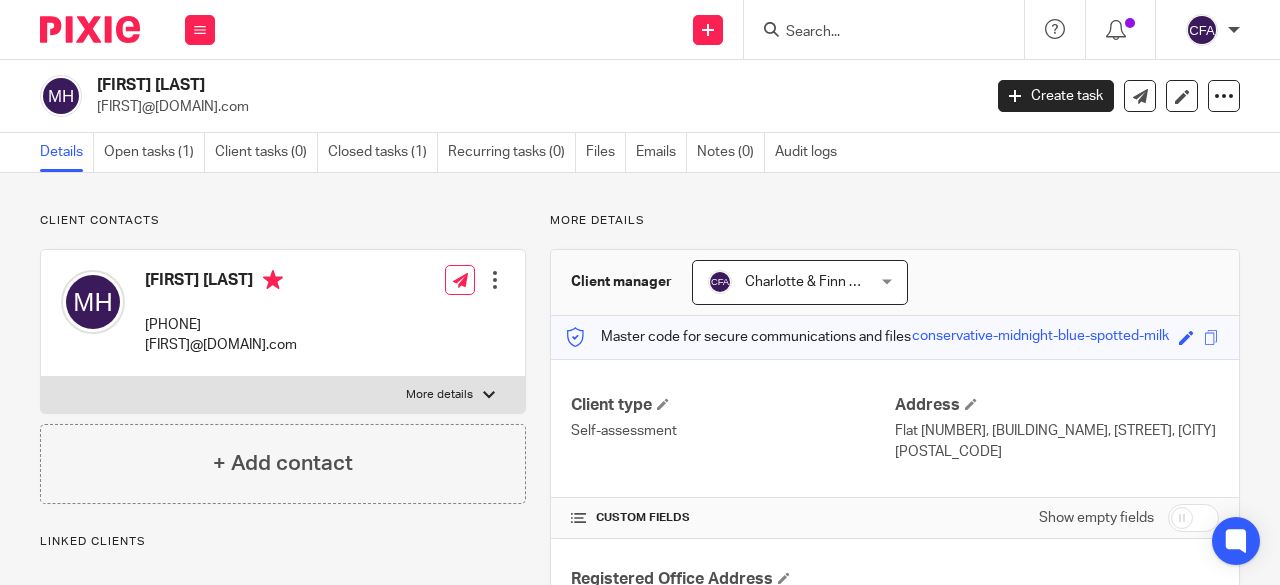 click at bounding box center (874, 33) 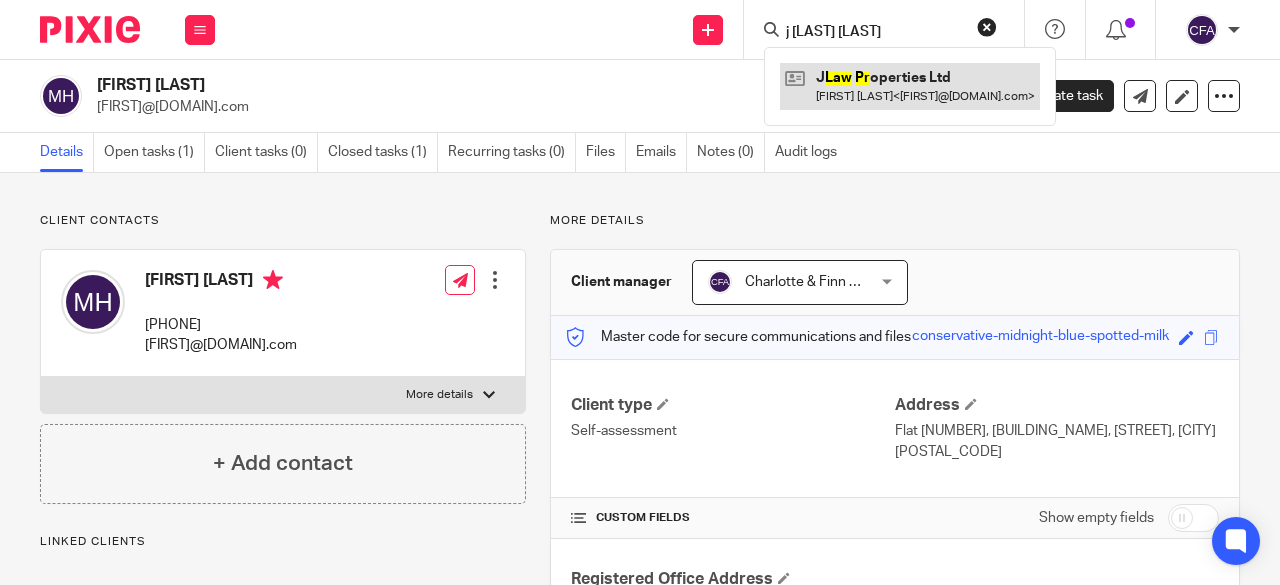 type on "j [LAST] [LAST]" 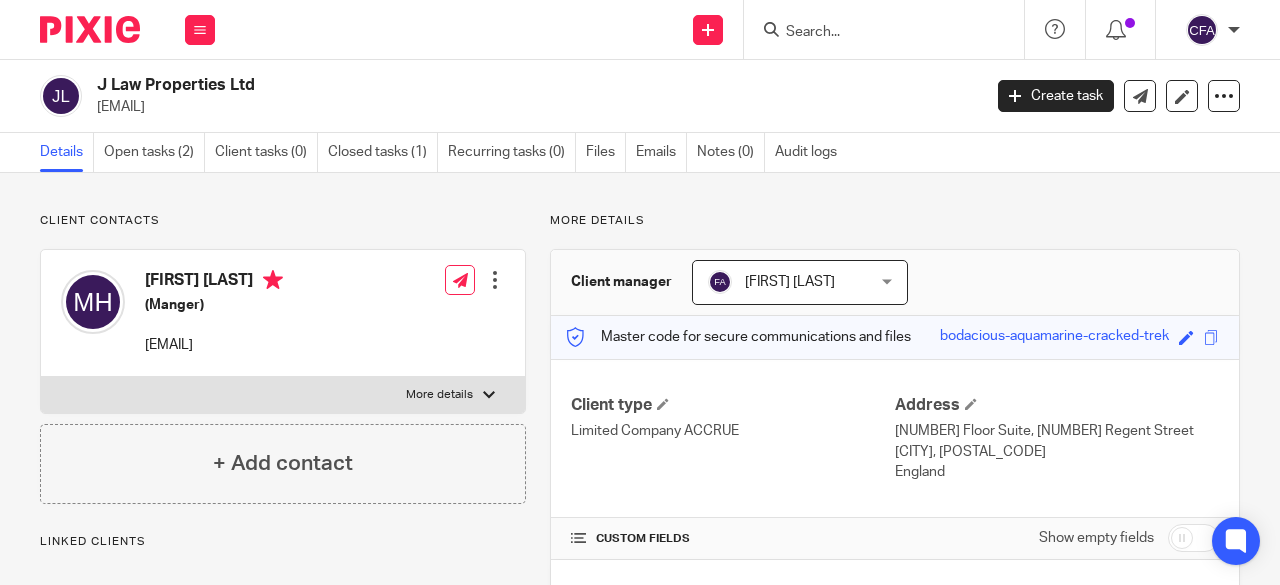 scroll, scrollTop: 0, scrollLeft: 0, axis: both 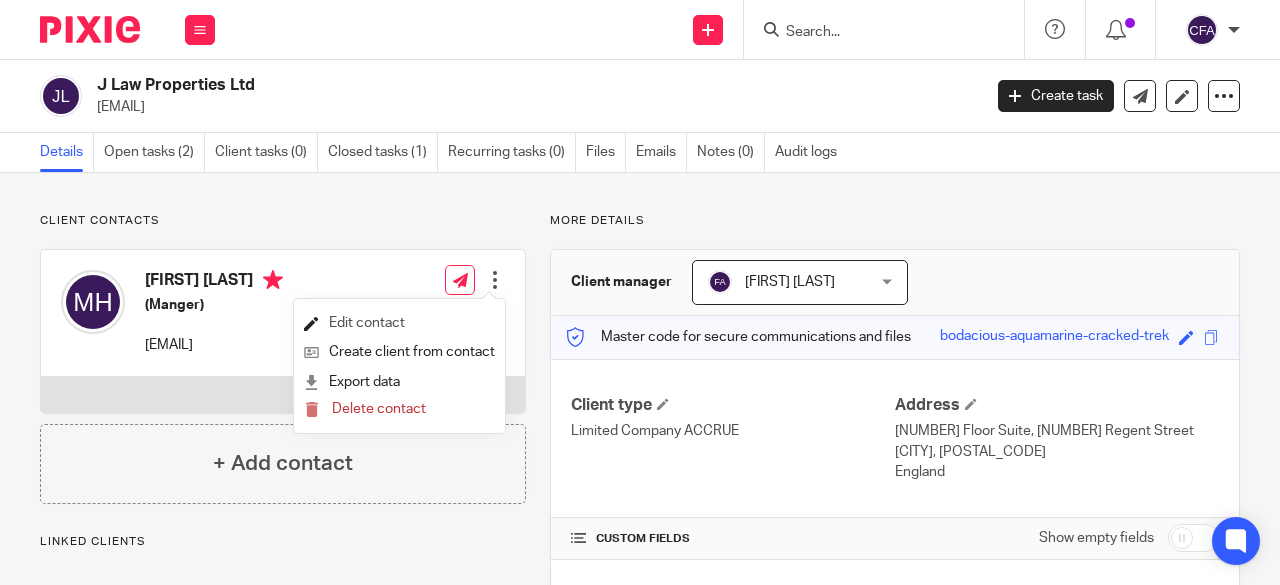 click on "Edit contact" at bounding box center (399, 323) 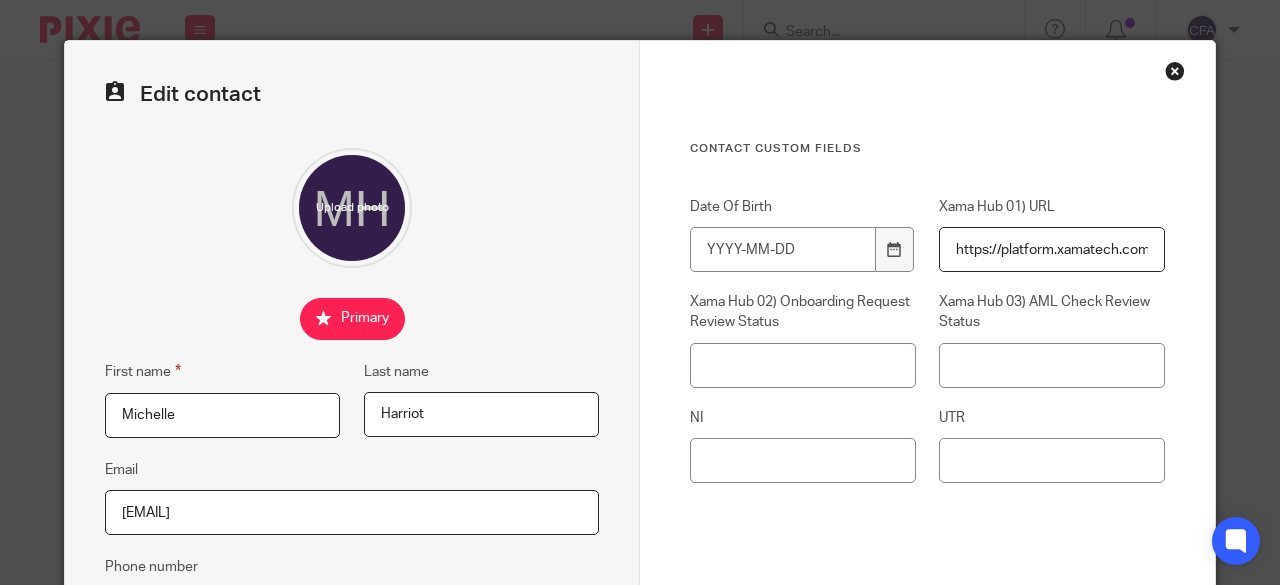scroll, scrollTop: 0, scrollLeft: 0, axis: both 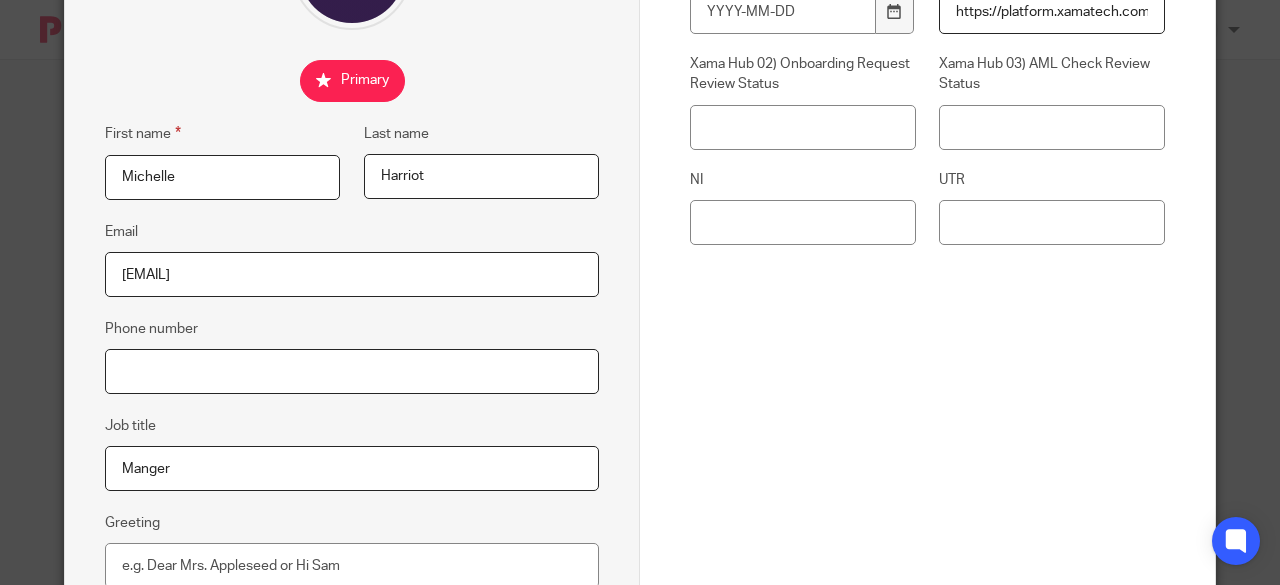 click on "Phone number" at bounding box center (352, 371) 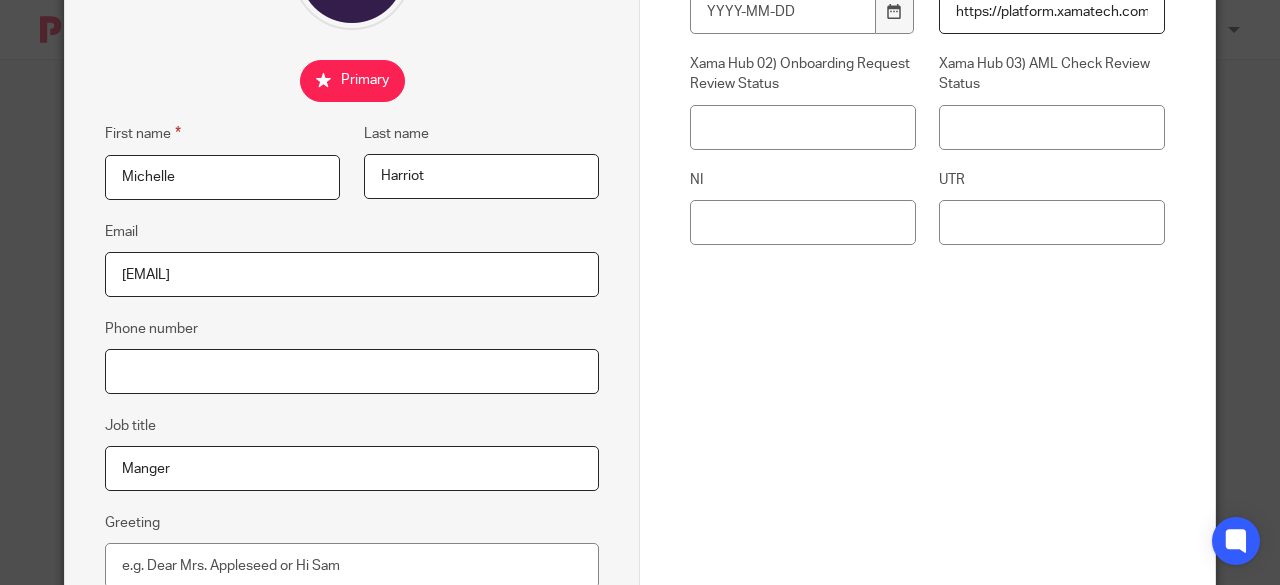 paste on "07488239296" 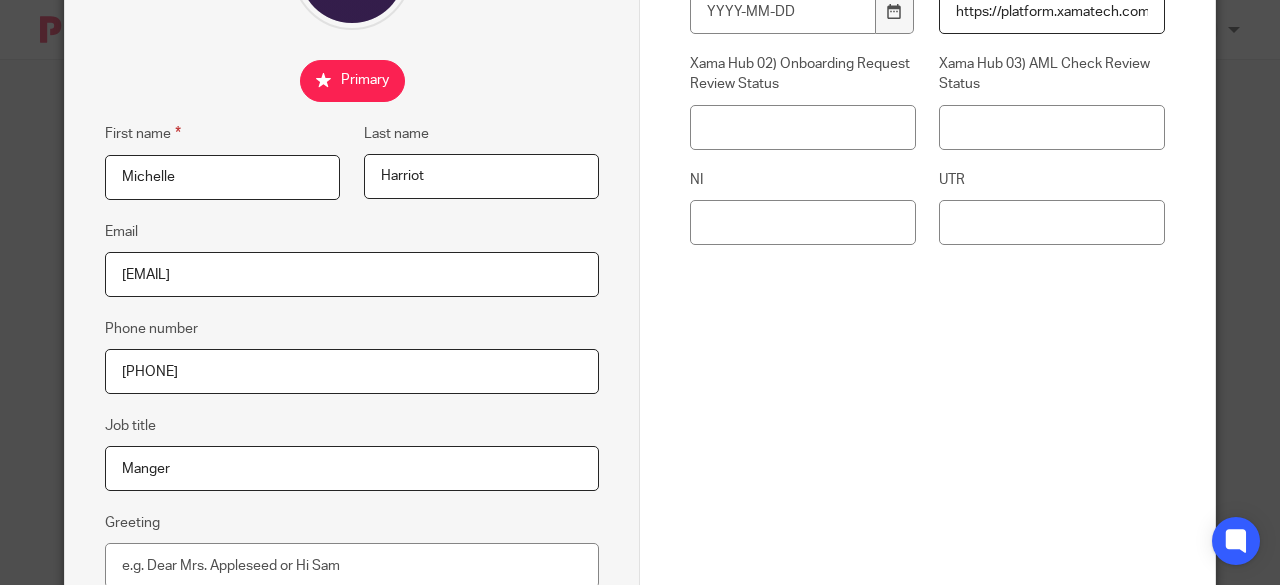 scroll, scrollTop: 466, scrollLeft: 0, axis: vertical 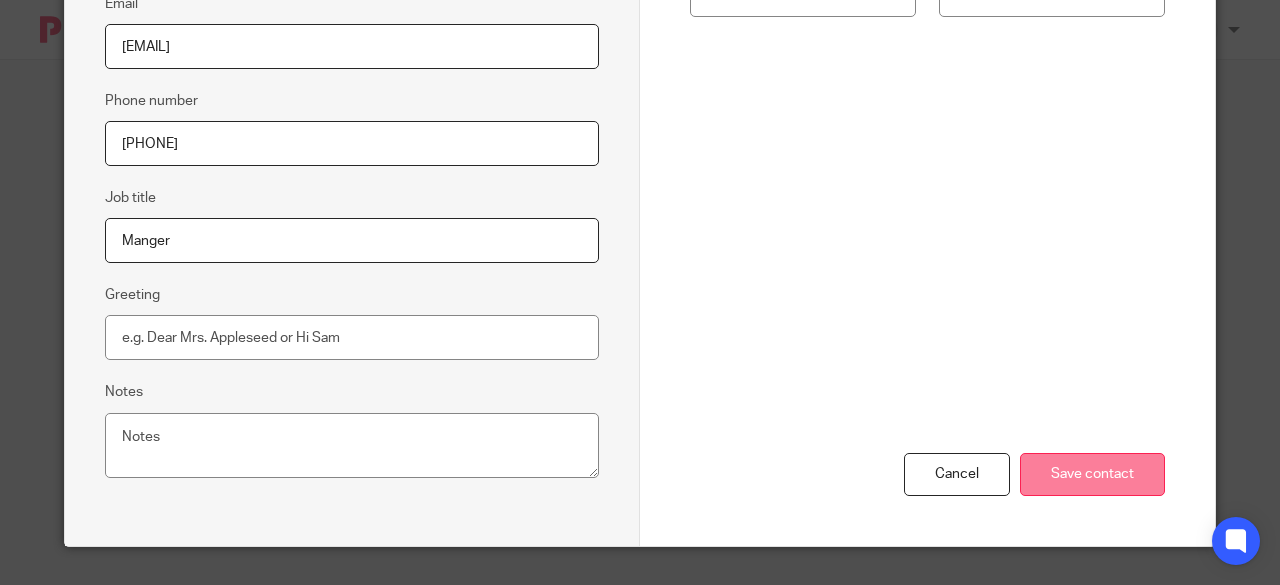 type on "07488239296" 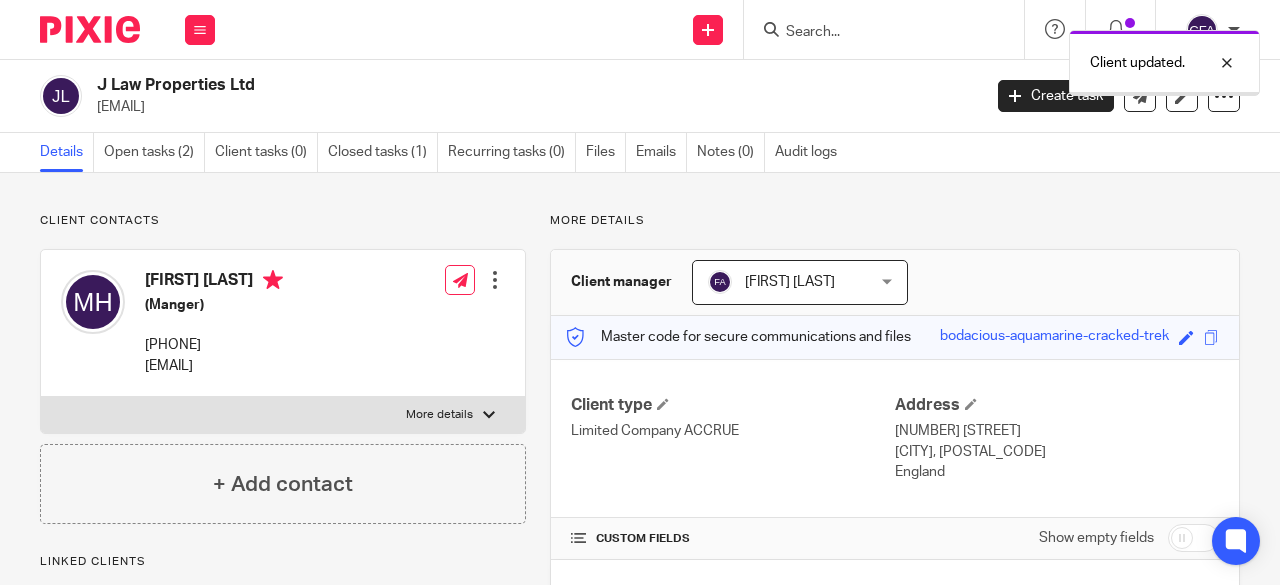 scroll, scrollTop: 0, scrollLeft: 0, axis: both 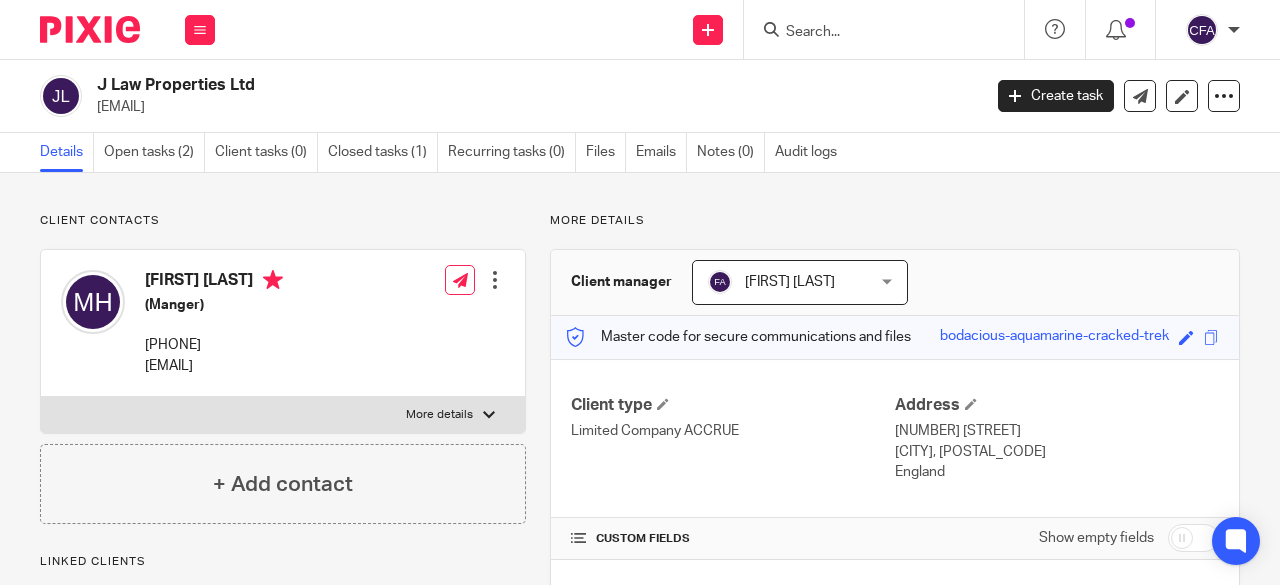 click at bounding box center (874, 33) 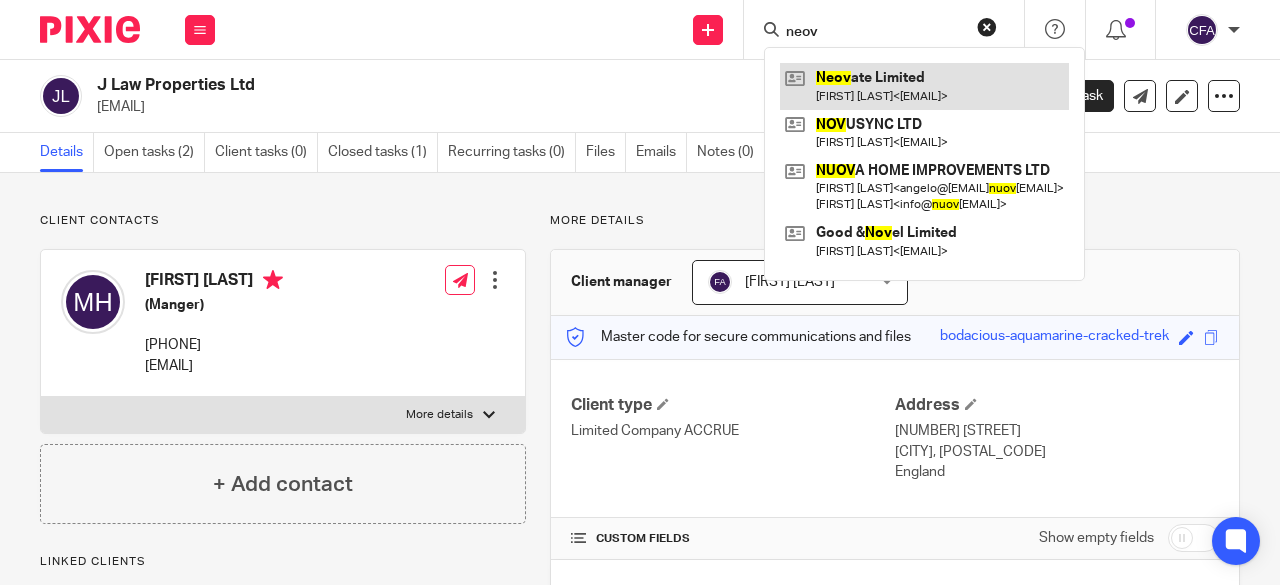 type on "neov" 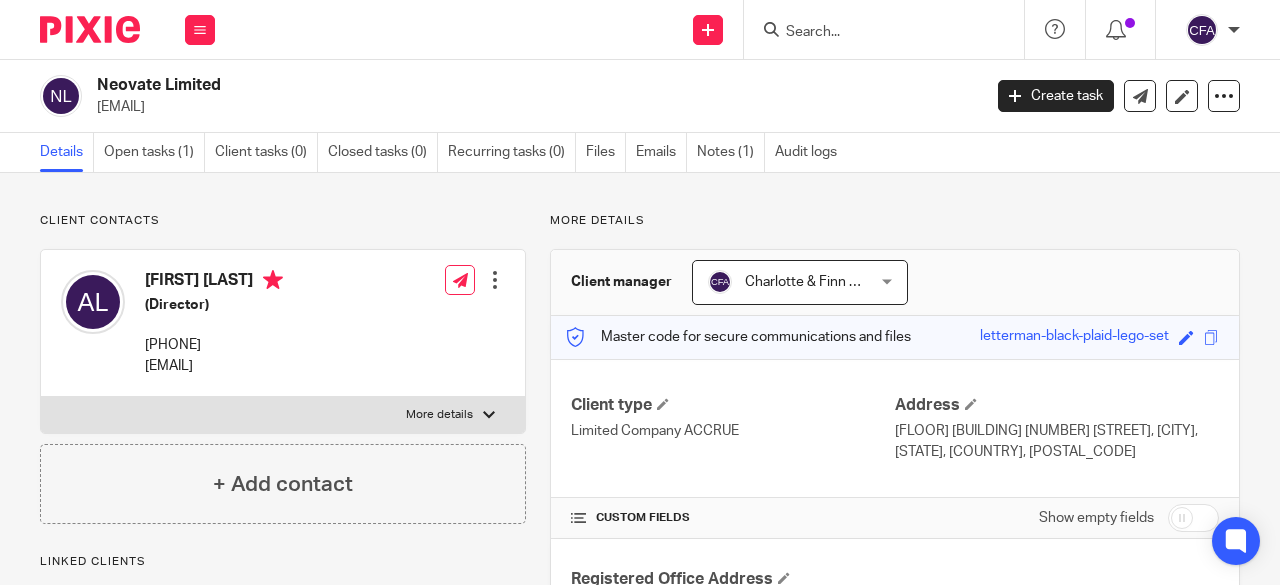 scroll, scrollTop: 0, scrollLeft: 0, axis: both 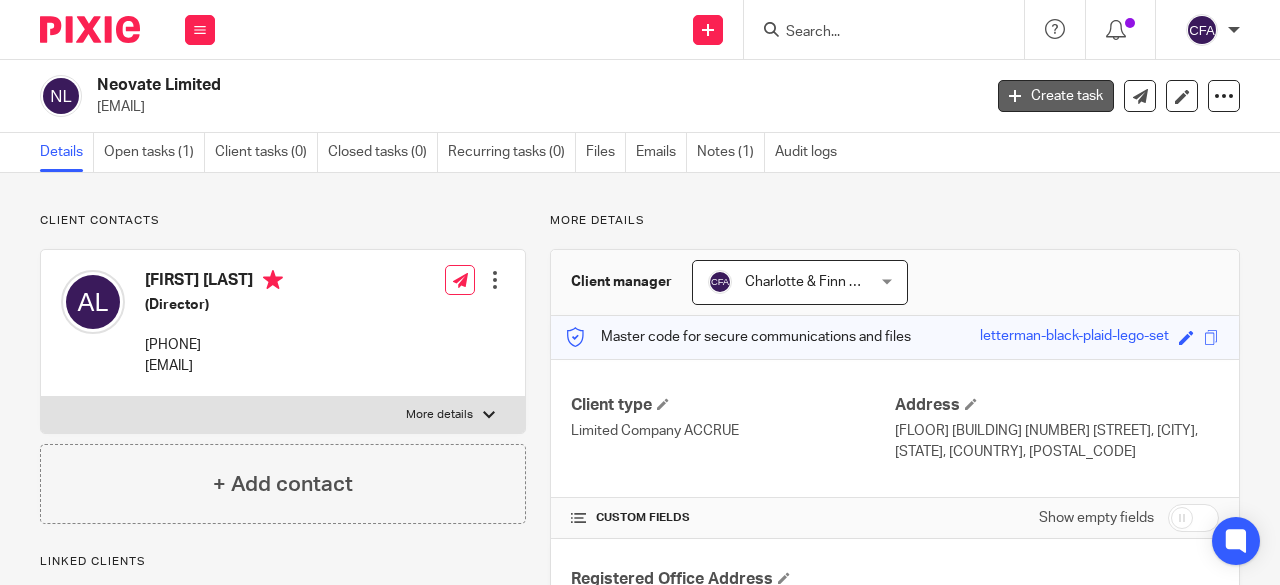 click on "Create task" at bounding box center [1056, 96] 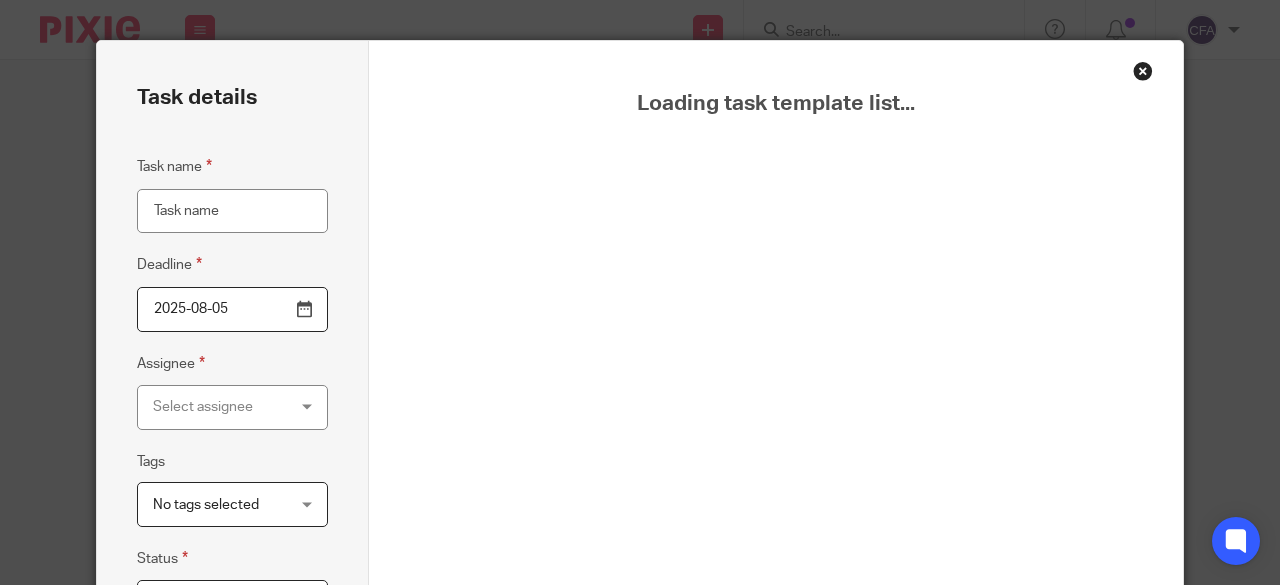scroll, scrollTop: 0, scrollLeft: 0, axis: both 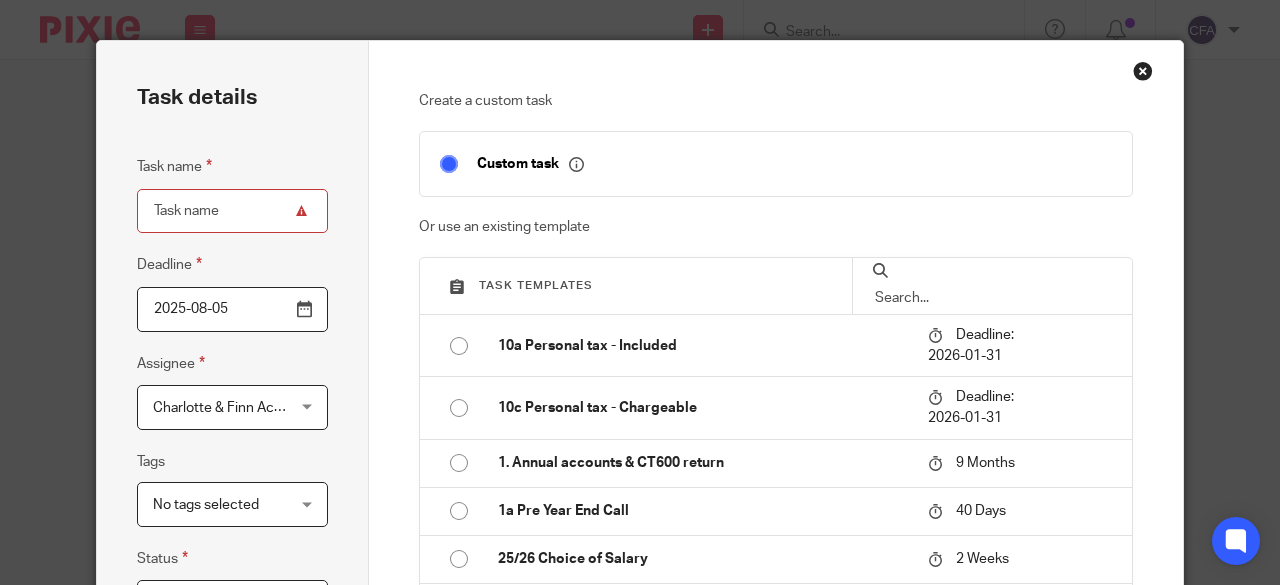 click at bounding box center [1143, 71] 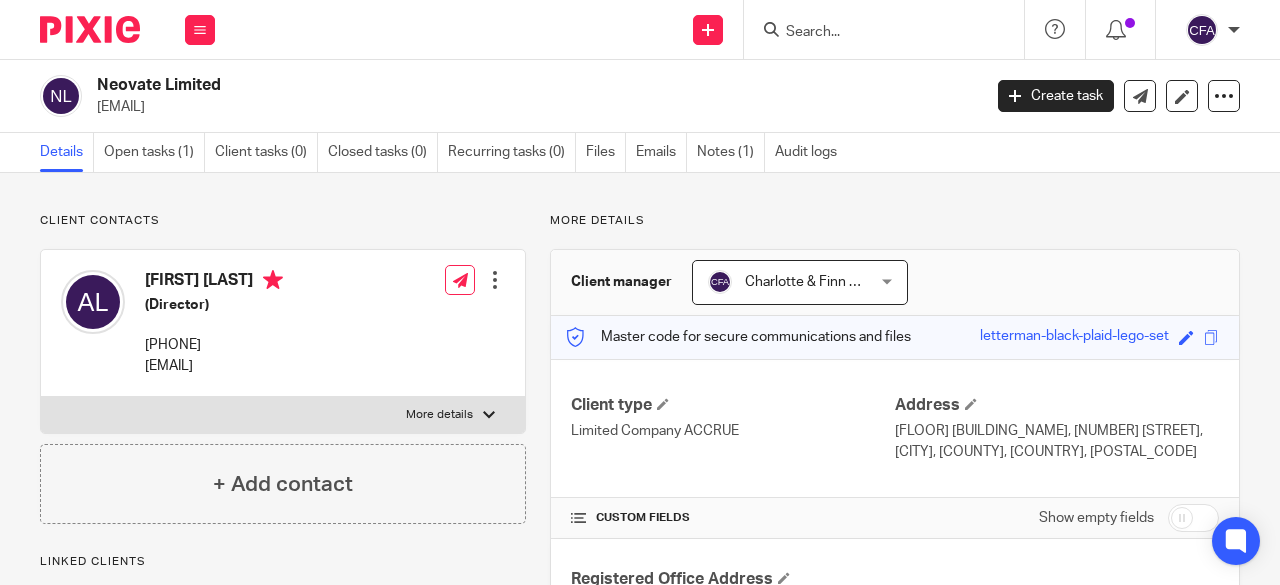 scroll, scrollTop: 0, scrollLeft: 0, axis: both 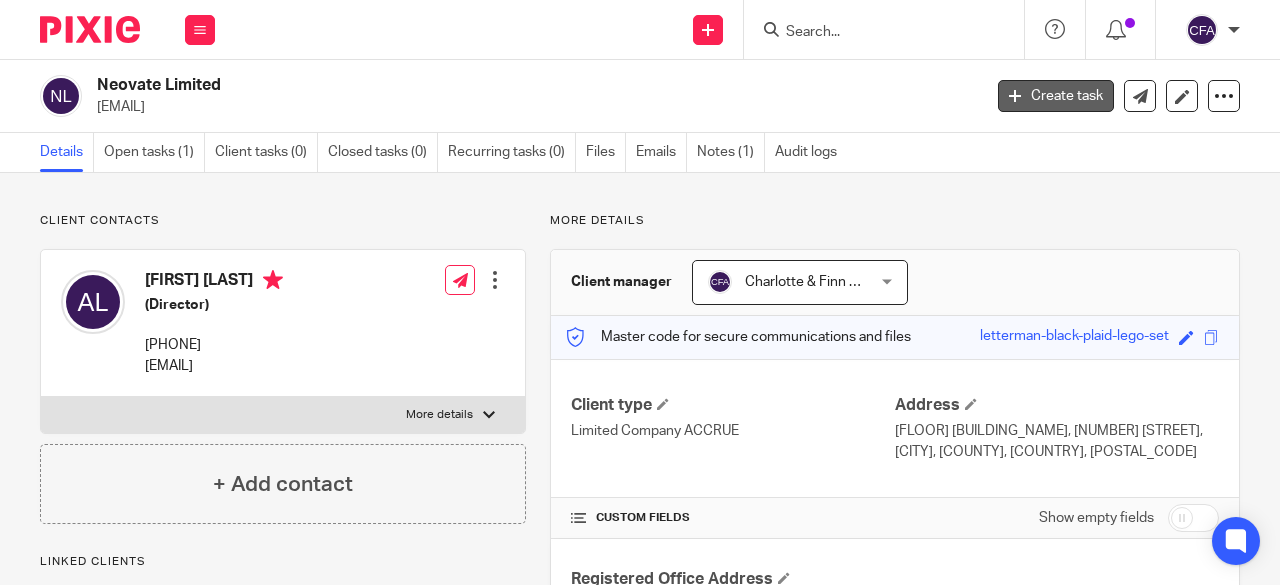 click on "Create task" at bounding box center (1056, 96) 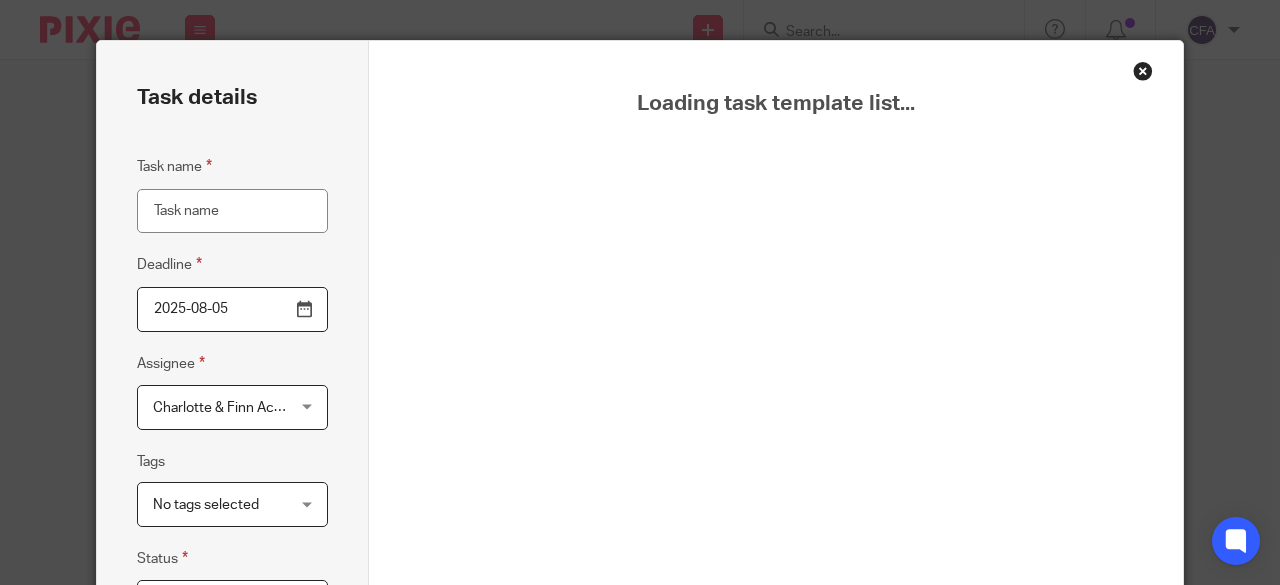 scroll, scrollTop: 0, scrollLeft: 0, axis: both 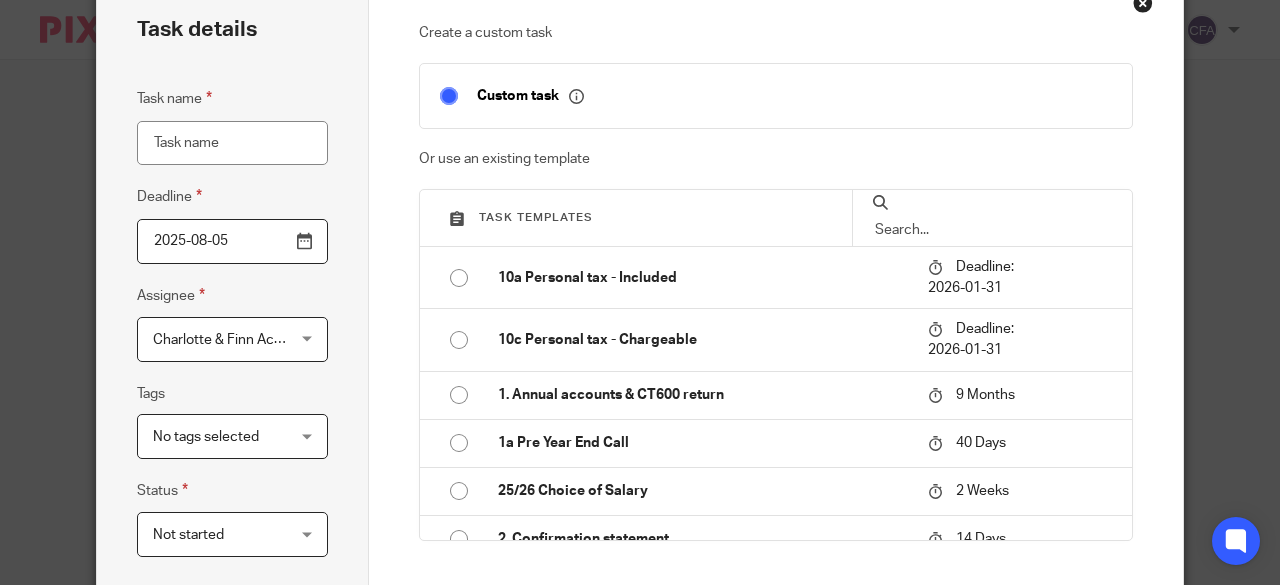click at bounding box center (992, 230) 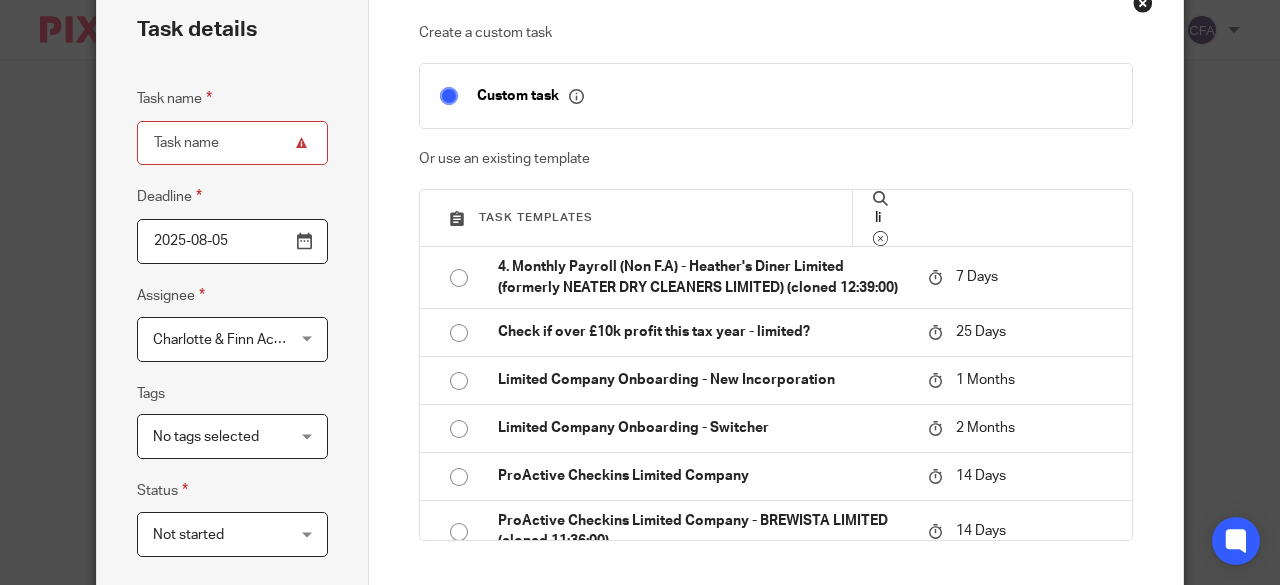 type on "l" 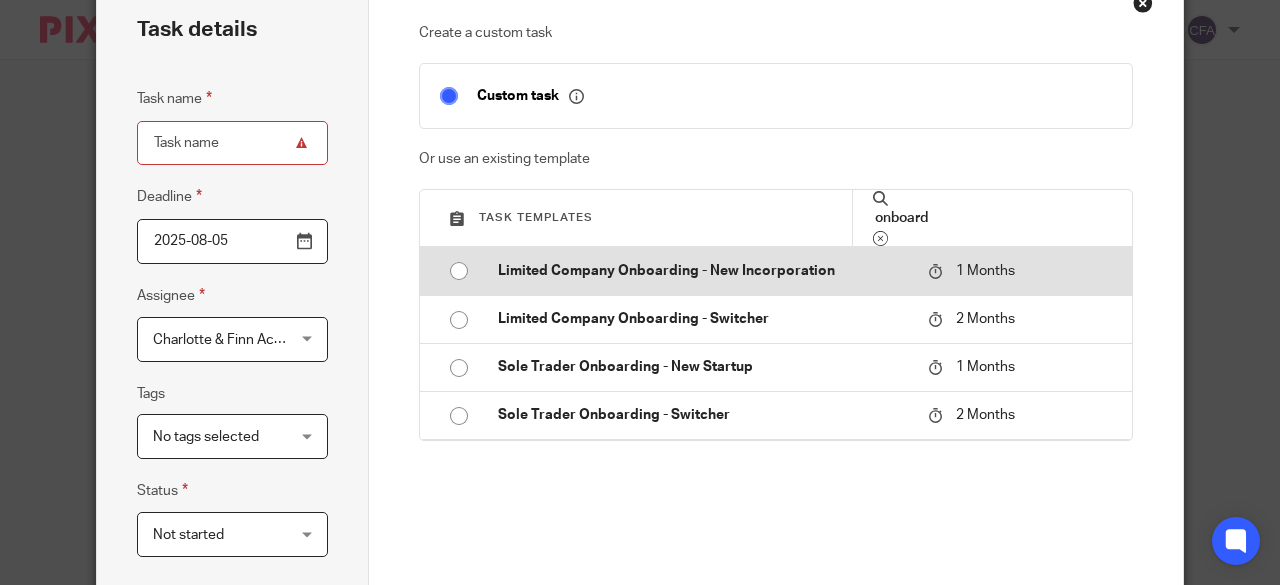 type on "onboard" 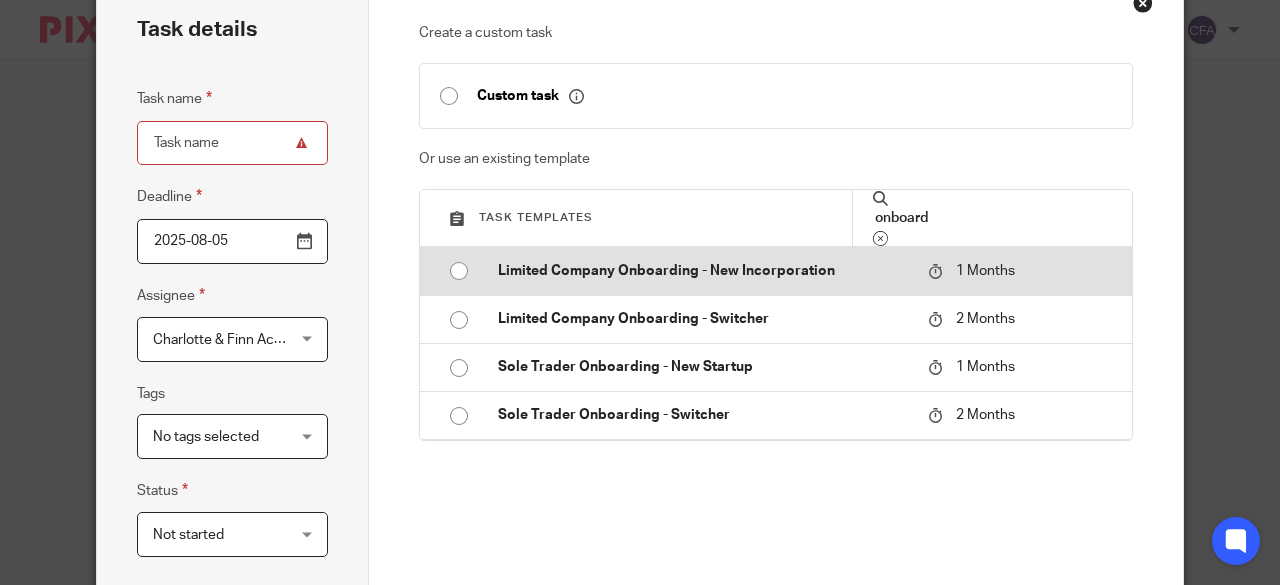 type on "2025-09-05" 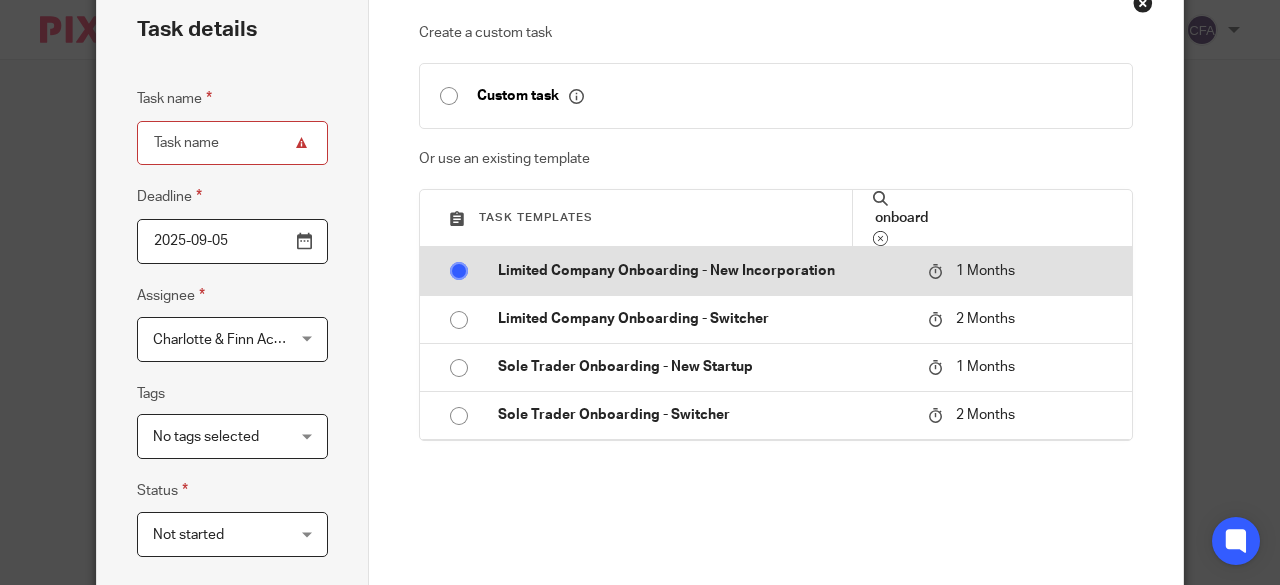 type on "Limited Company Onboarding - New Incorporation" 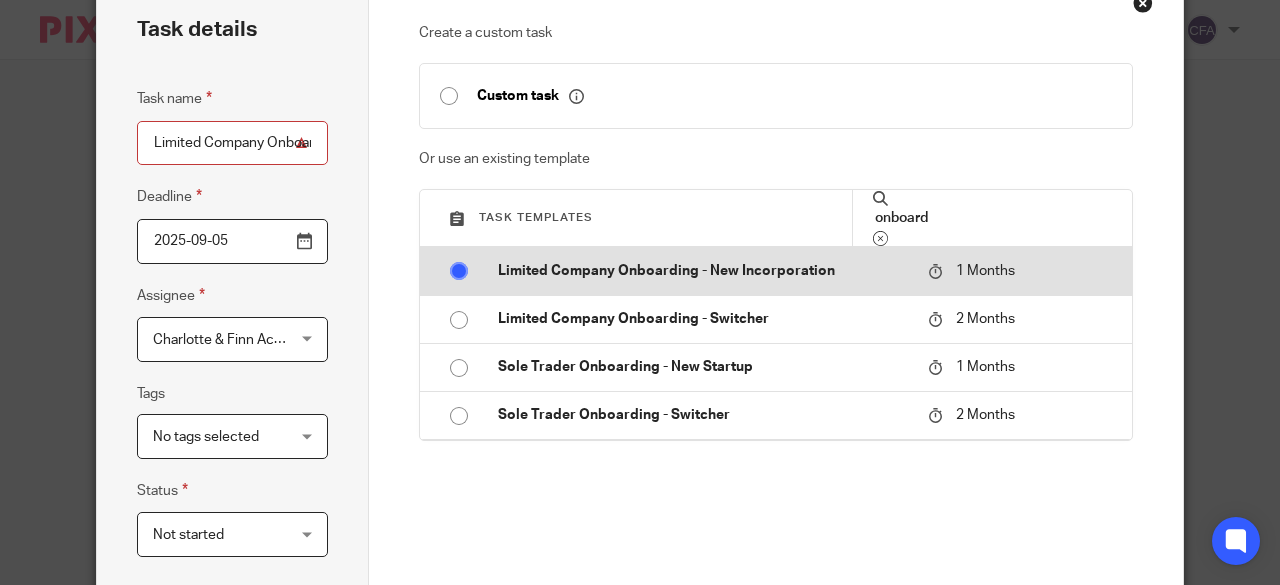 radio on "true" 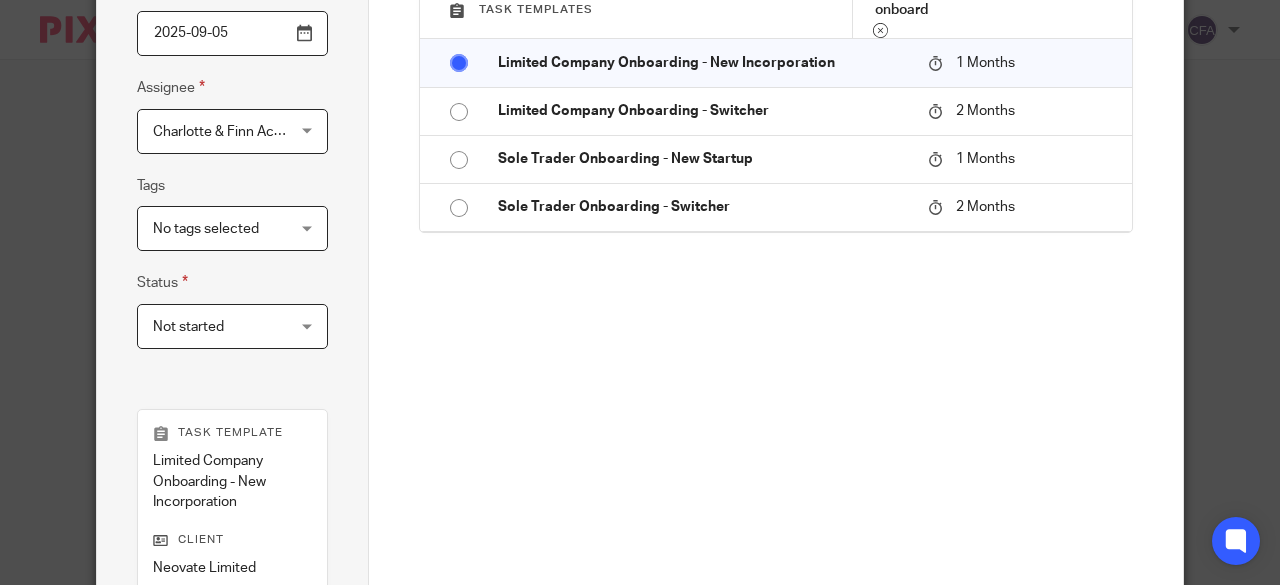 scroll, scrollTop: 274, scrollLeft: 0, axis: vertical 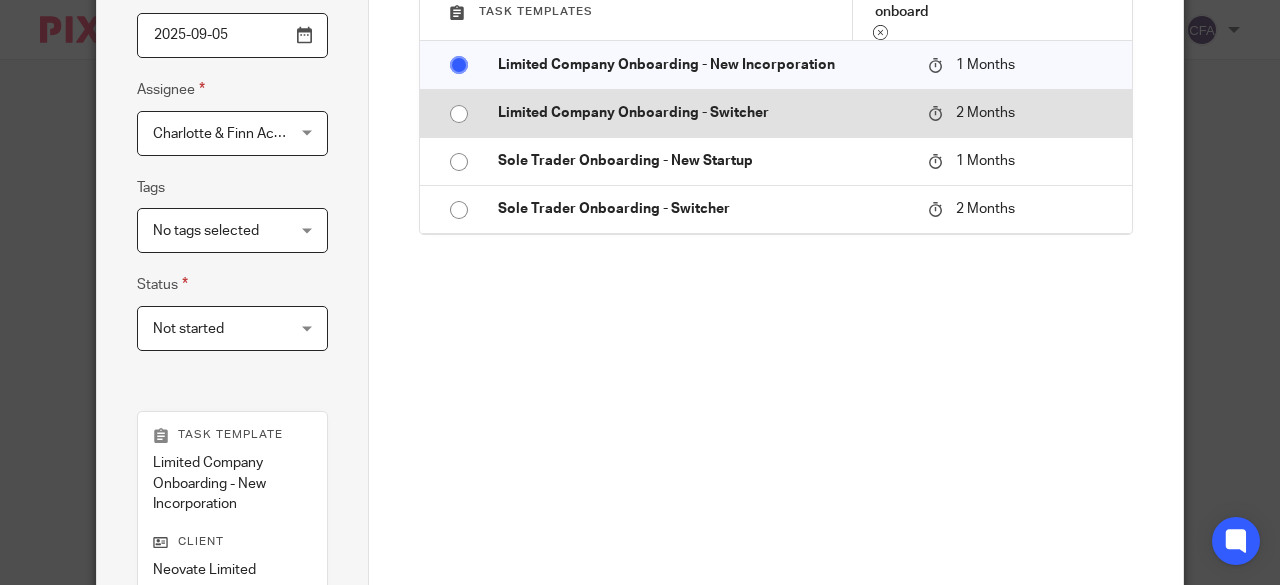 click on "Limited Company Onboarding - Switcher" at bounding box center (703, 113) 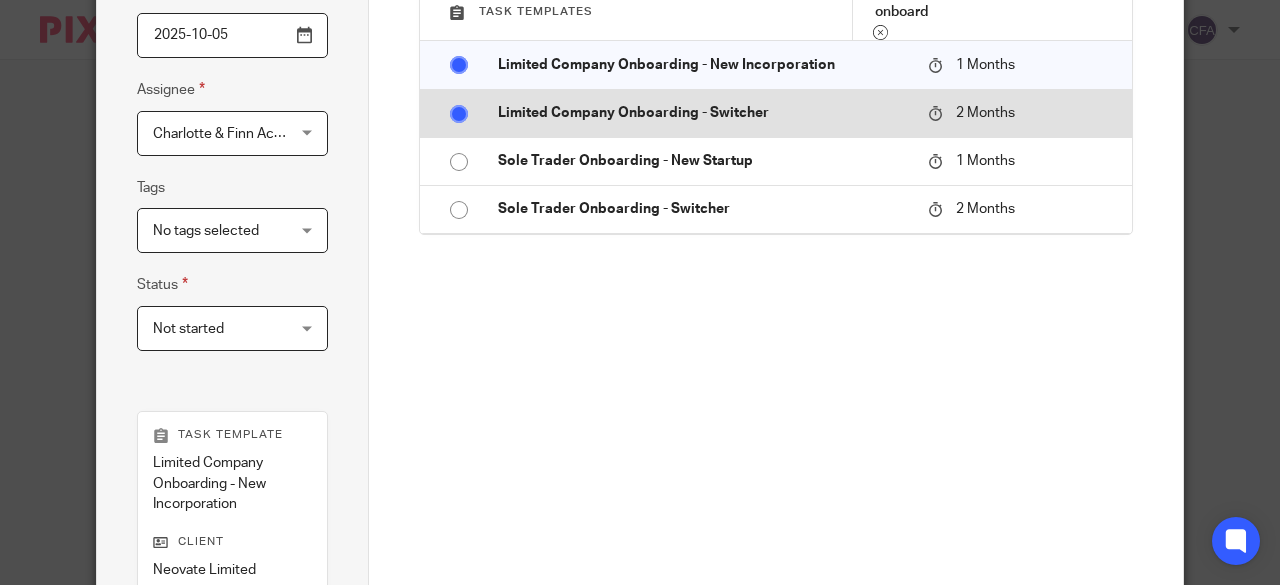 type on "Limited Company Onboarding - Switcher" 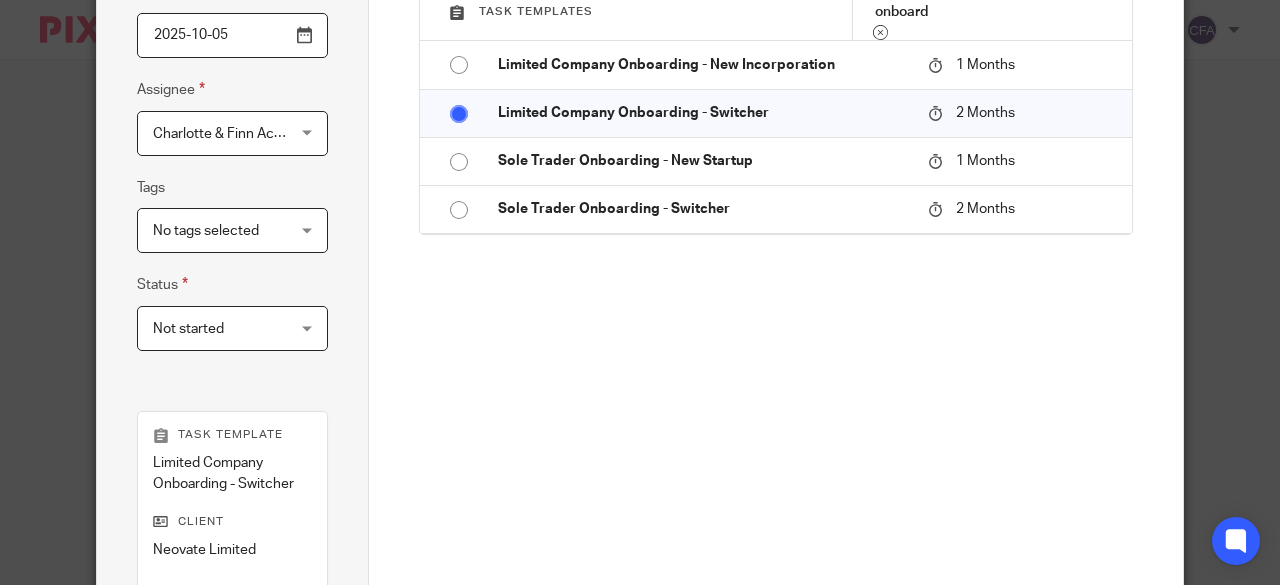 scroll, scrollTop: 535, scrollLeft: 0, axis: vertical 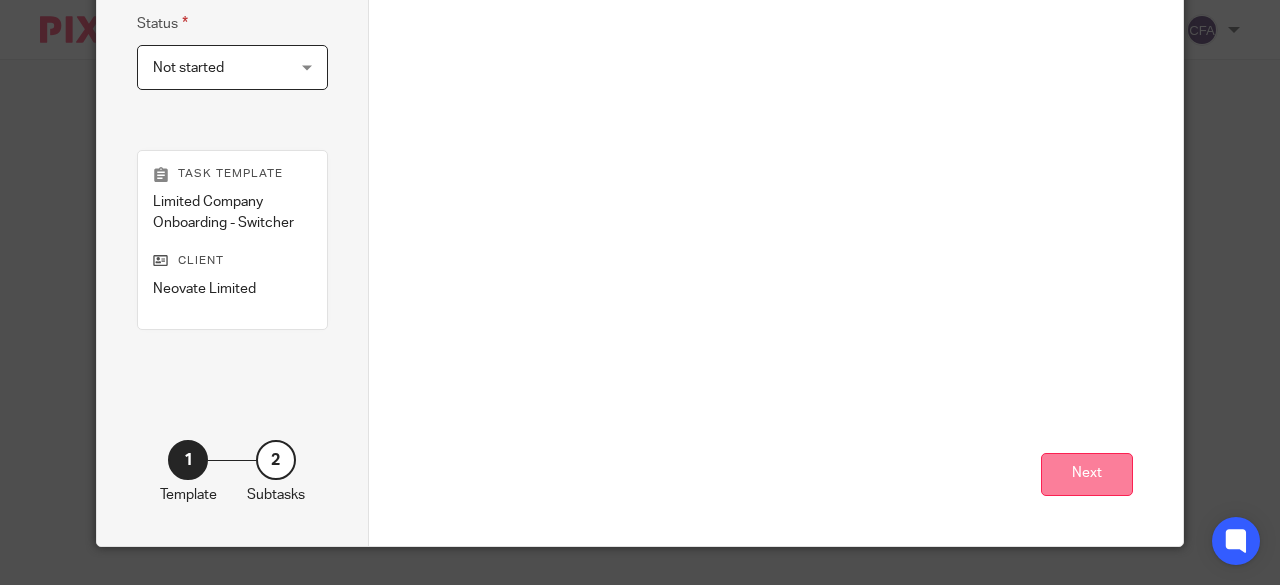 click on "Next" at bounding box center [1087, 474] 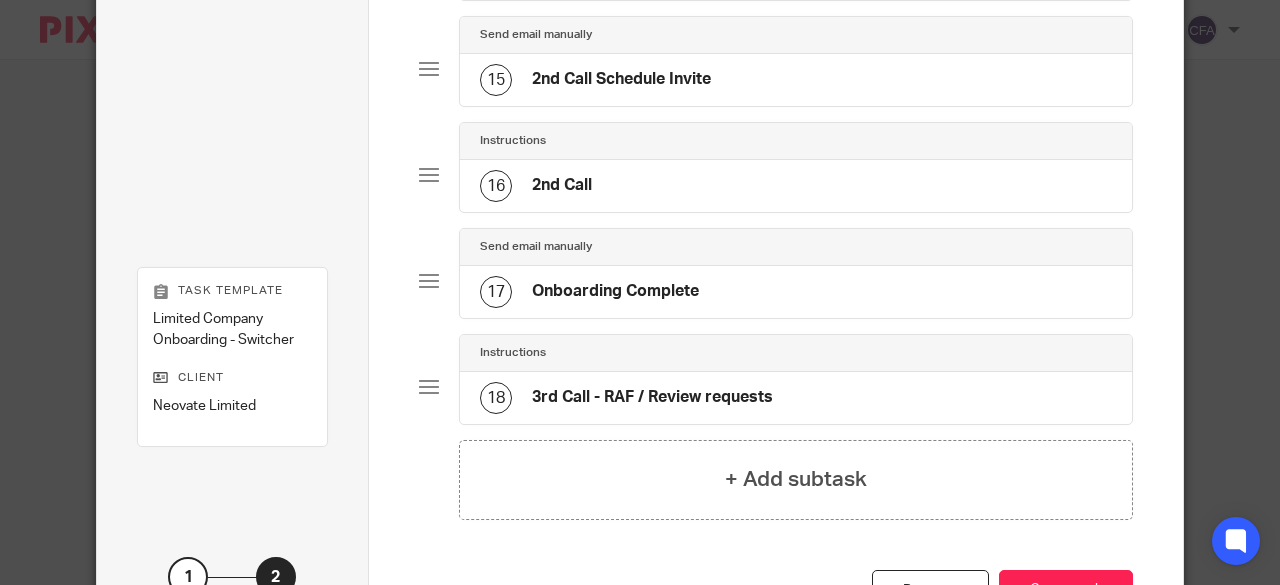 scroll, scrollTop: 1712, scrollLeft: 0, axis: vertical 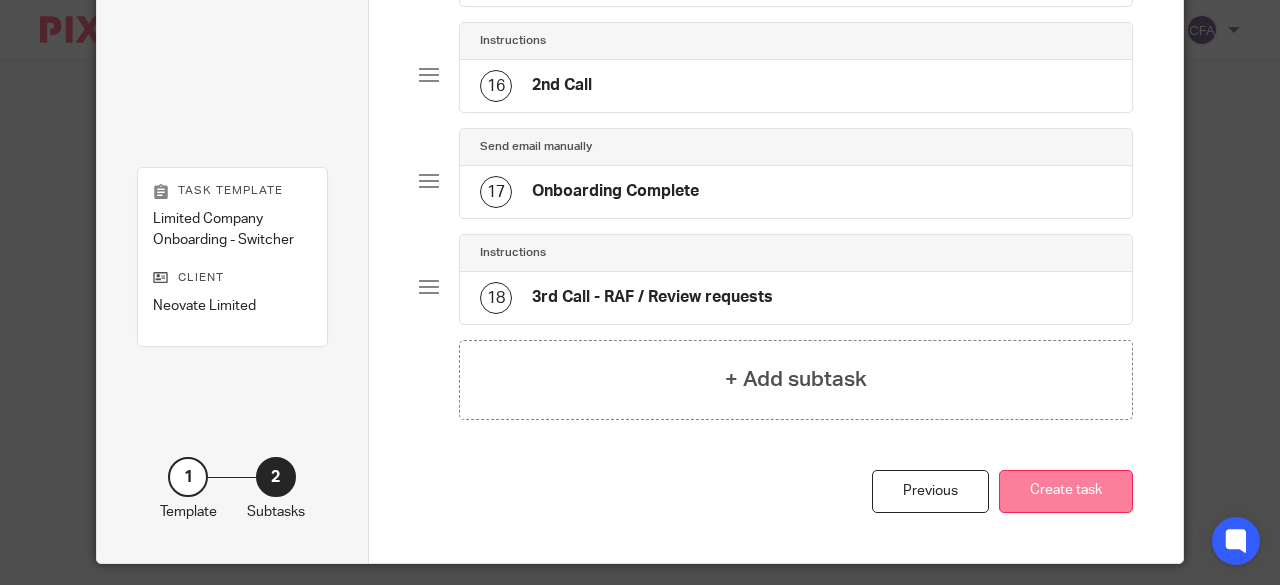 click on "Create task" at bounding box center (1066, 491) 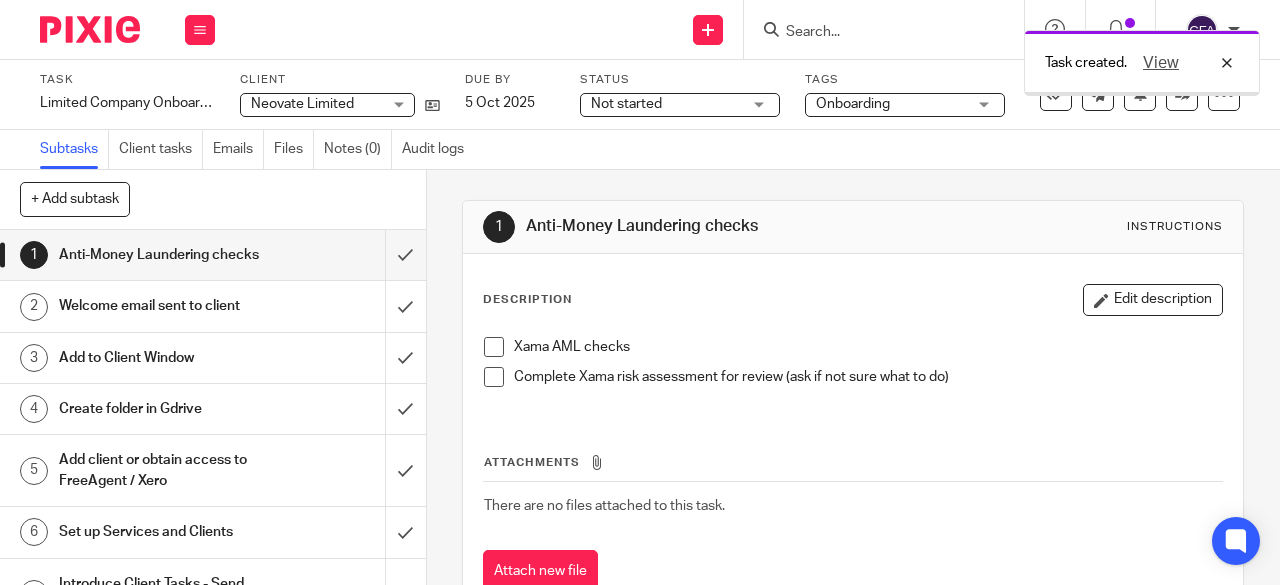 scroll, scrollTop: 0, scrollLeft: 0, axis: both 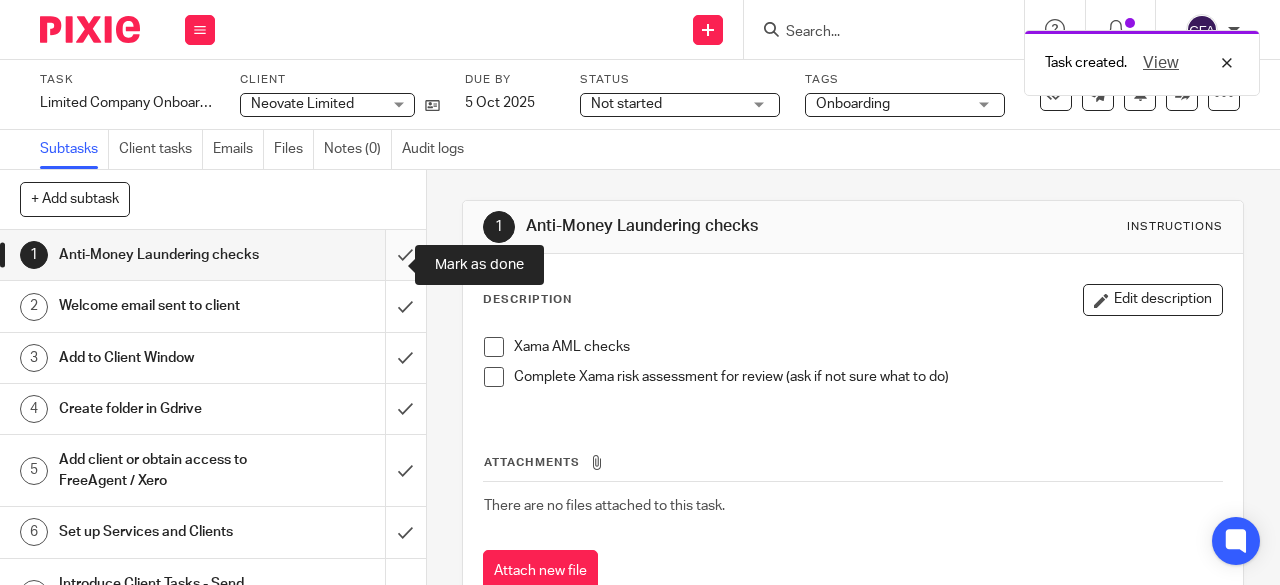 click at bounding box center (213, 255) 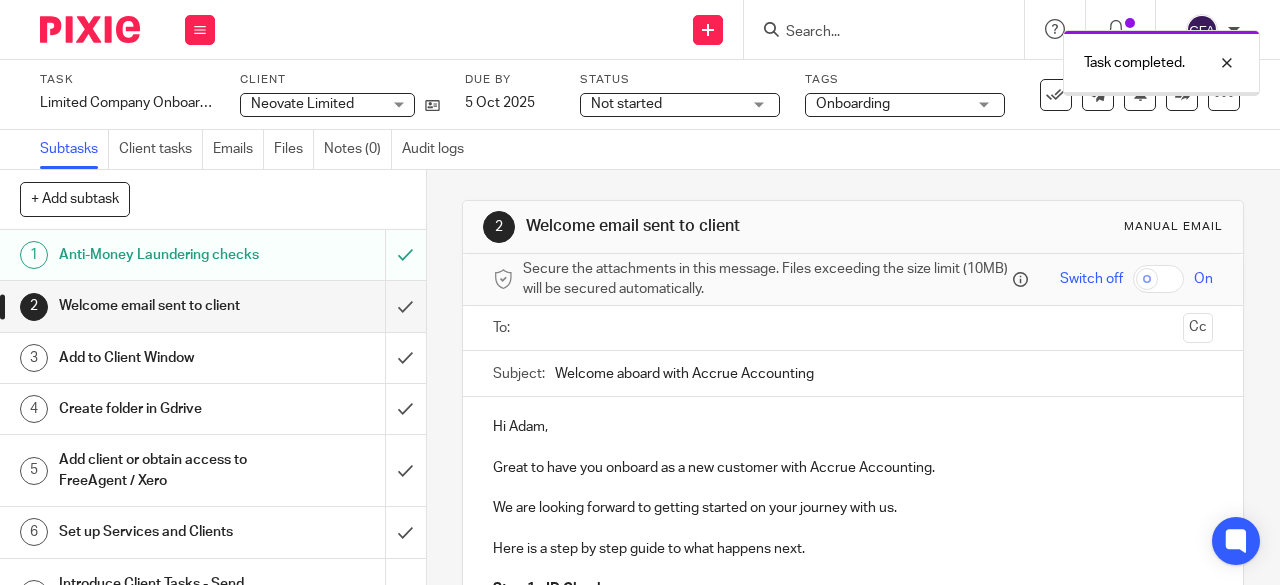 scroll, scrollTop: 0, scrollLeft: 0, axis: both 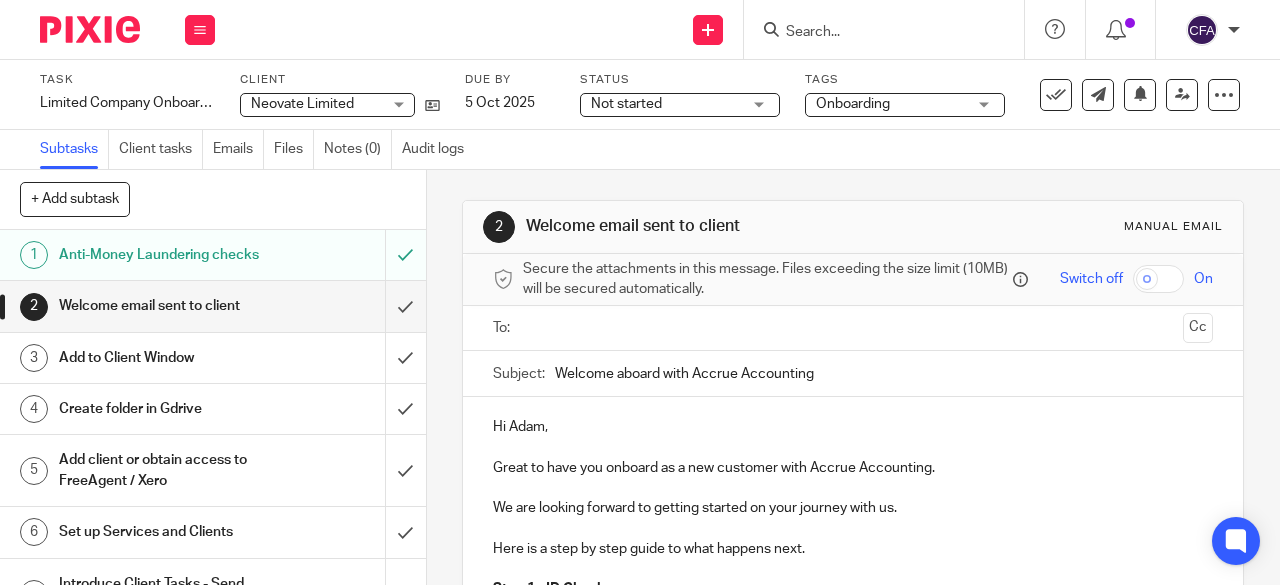 click at bounding box center [852, 328] 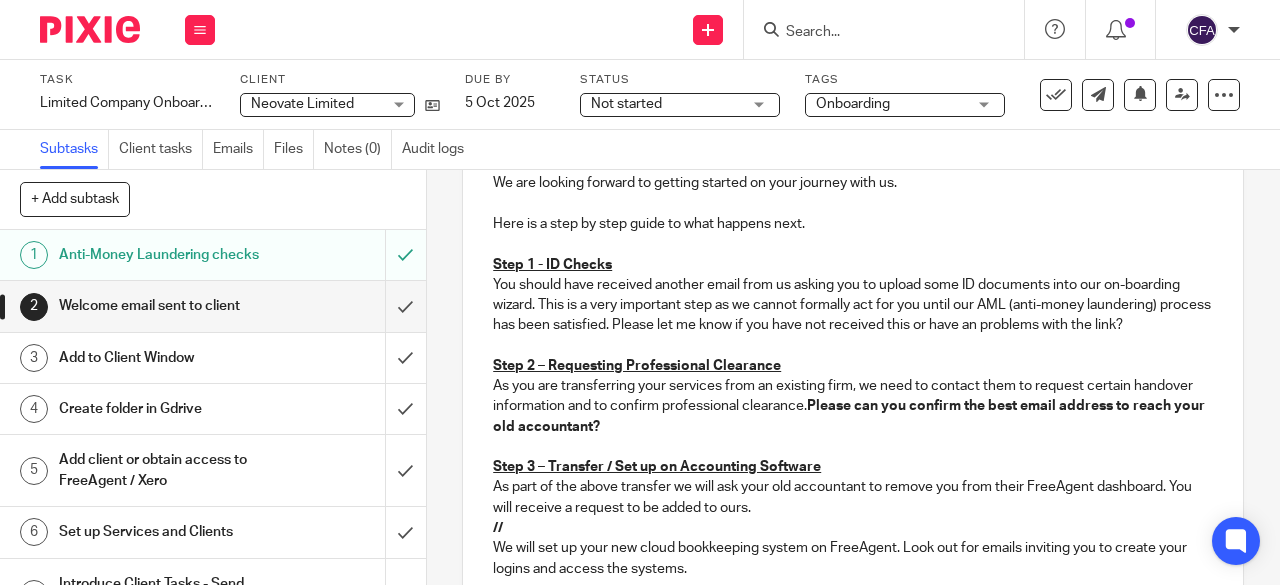 scroll, scrollTop: 466, scrollLeft: 0, axis: vertical 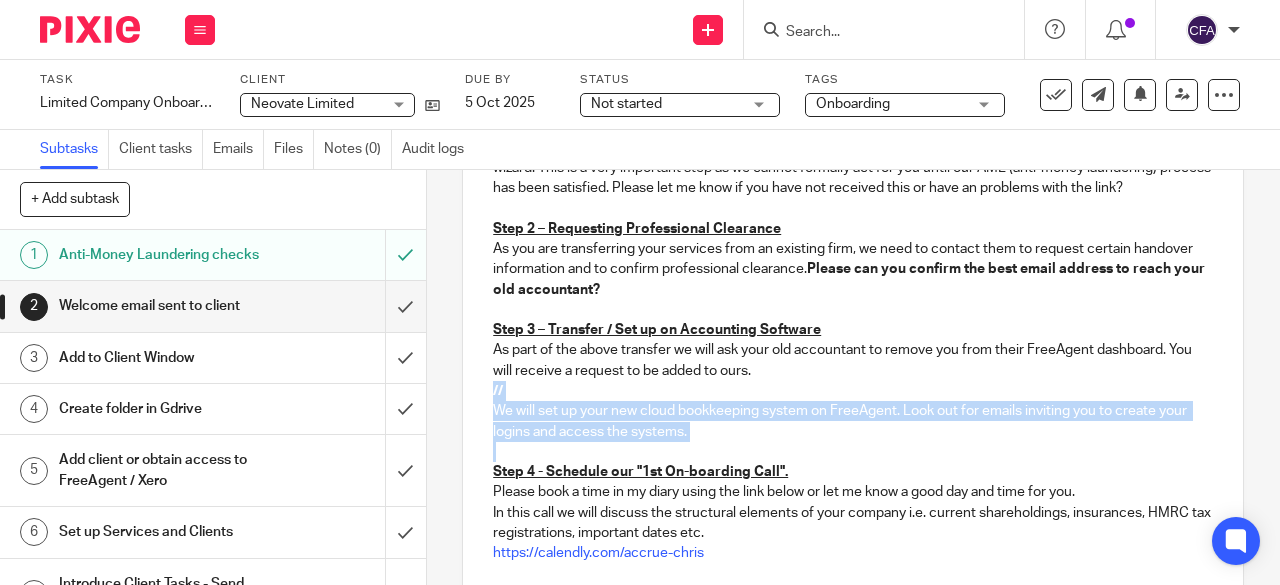 drag, startPoint x: 737, startPoint y: 453, endPoint x: 479, endPoint y: 393, distance: 264.8849 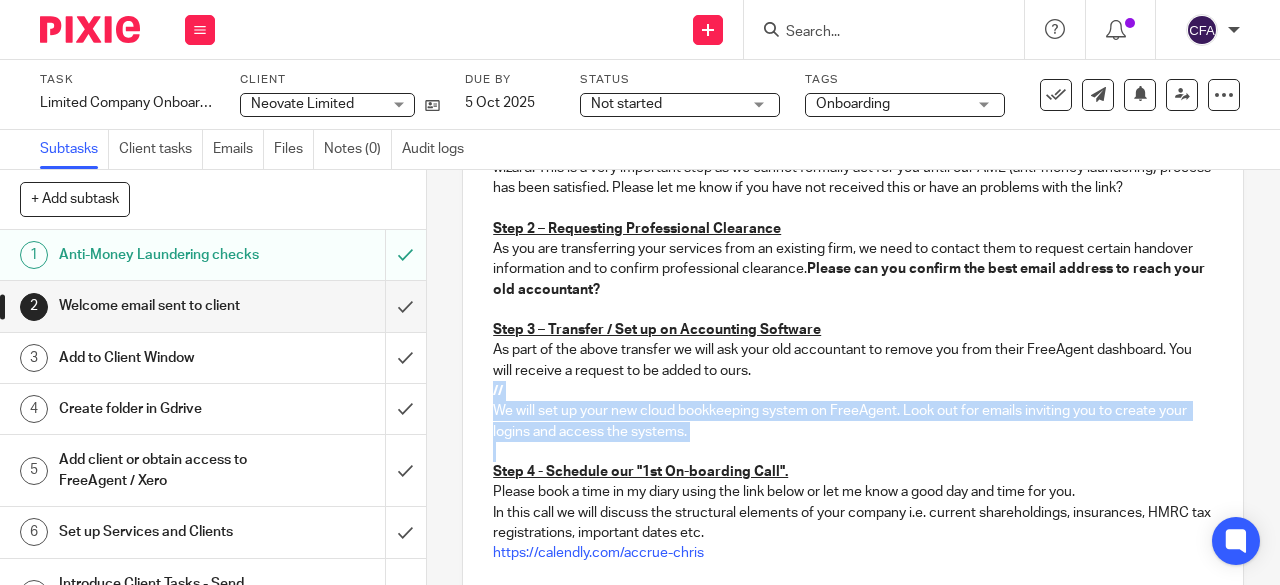 click on "Hi Adam, Great to have you onboard as a new customer with Accrue Accounting. We are looking forward to getting started on your journey with us. Here is a step by step guide to what happens next. Step 1 - ID Checks You should have received another email from us asking you to upload some ID documents into our on-boarding wizard. This is a very important step as we cannot formally act for you until our AML (anti-money laundering) process has been satisfied. Please let me know if you have not received this or have an problems with the link? Step 2 – Requesting Professional Clearance As you are transferring your services from an existing firm, we need to contact them to request certain handover information and to confirm professional clearance.  Please can you confirm the best email address to reach your old accountant? Step 3 – Transfer / Set up on Accounting Software // Step 4 - Schedule our "1st On-boarding Call". https://calendly.com/accrue-chris (c) VAT certificate (if appropriate)" at bounding box center [853, 550] 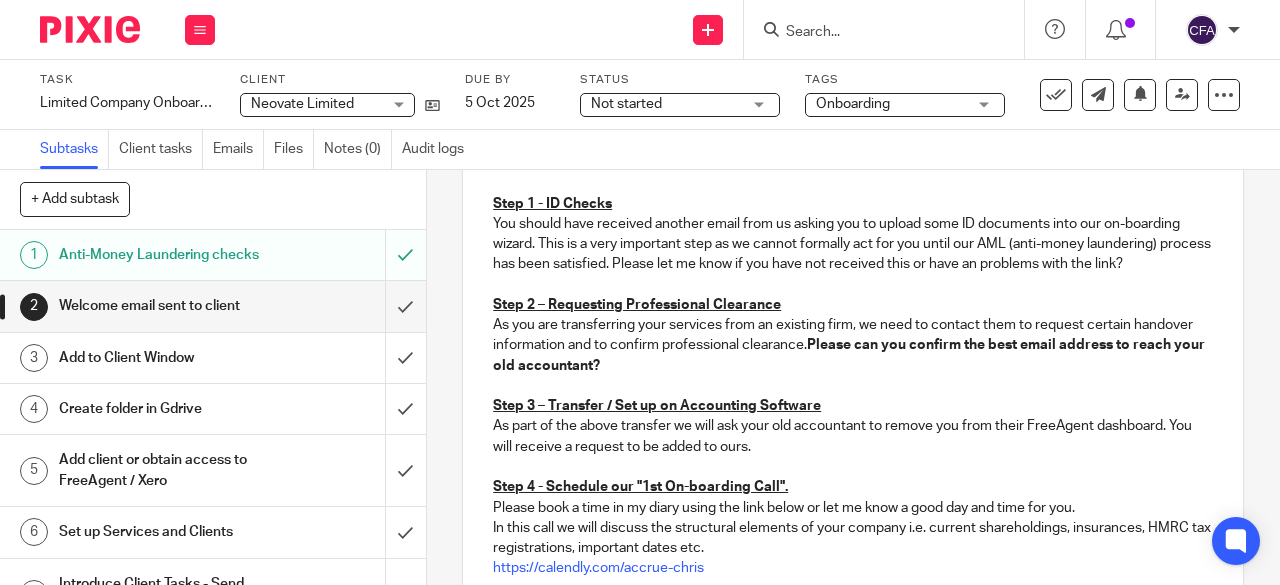 scroll, scrollTop: 391, scrollLeft: 0, axis: vertical 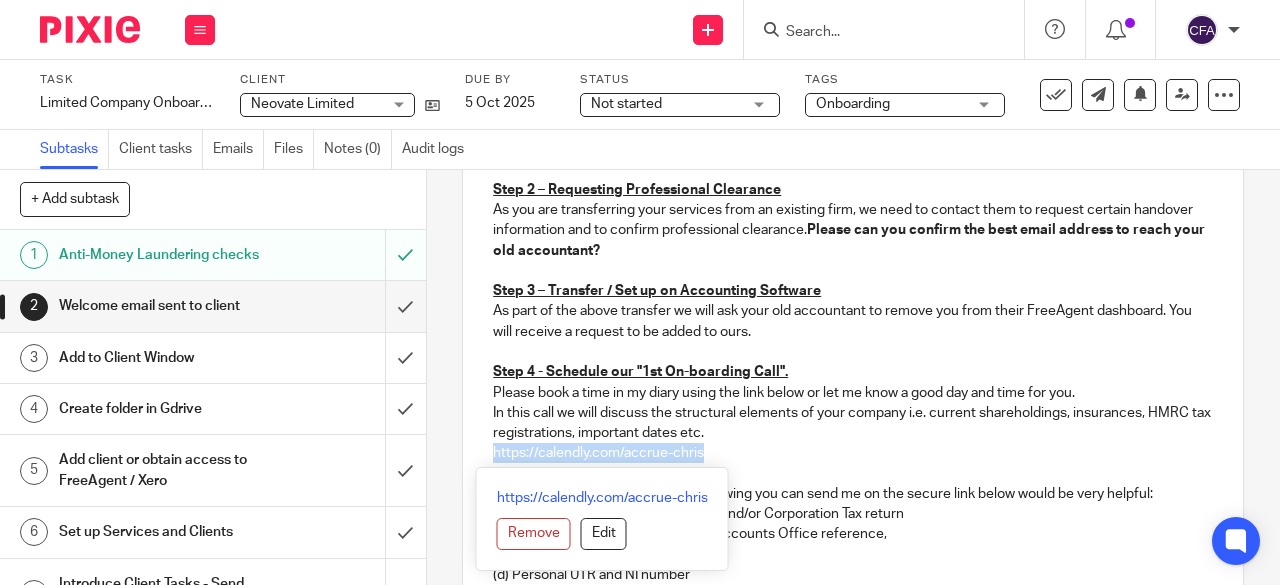 drag, startPoint x: 708, startPoint y: 457, endPoint x: 484, endPoint y: 457, distance: 224 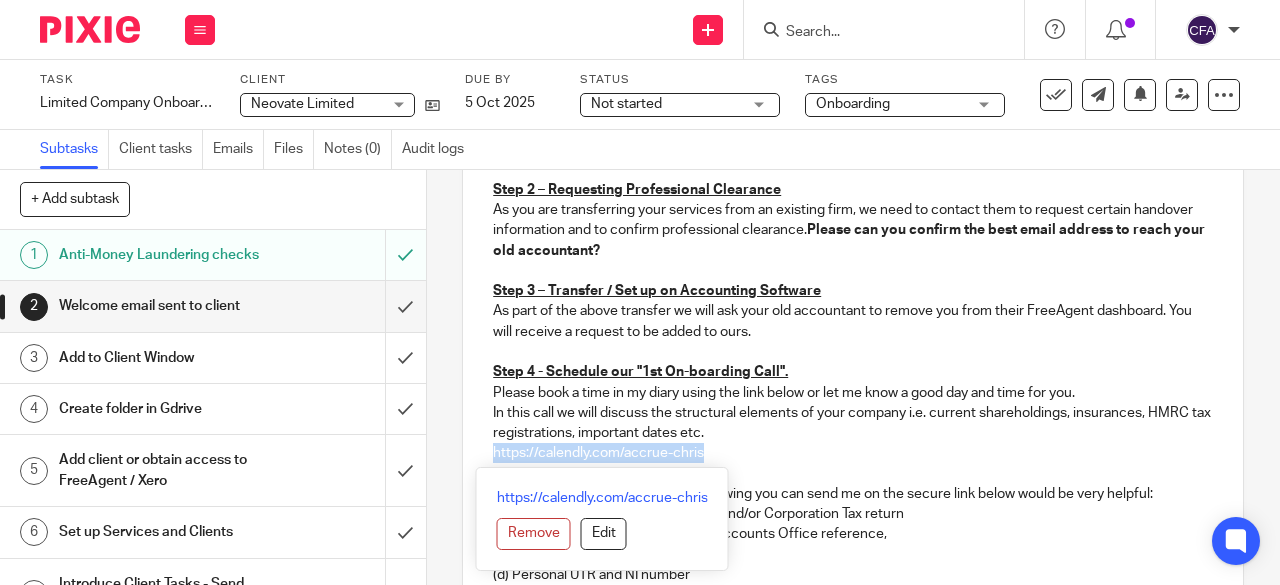 click on "Hi Adam, Great to have you onboard as a new customer with Accrue Accounting. We are looking forward to getting started on your journey with us. Here is a step by step guide to what happens next. Step 1 - ID Checks You should have received another email from us asking you to upload some ID documents into our on-boarding wizard. This is a very important step as we cannot formally act for you until our AML (anti-money laundering) process has been satisfied. Please let me know if you have not received this or have an problems with the link? Step 2 – Requesting Professional Clearance As you are transferring your services from an existing firm, we need to contact them to request certain handover information and to confirm professional clearance.  Please can you confirm the best email address to reach your old accountant? Step 3 – Transfer / Set up on Accounting Software Step 4 - Schedule our "1st On-boarding Call". Please book a time in my diary using the link below or let me know a good day and time for you." at bounding box center (853, 481) 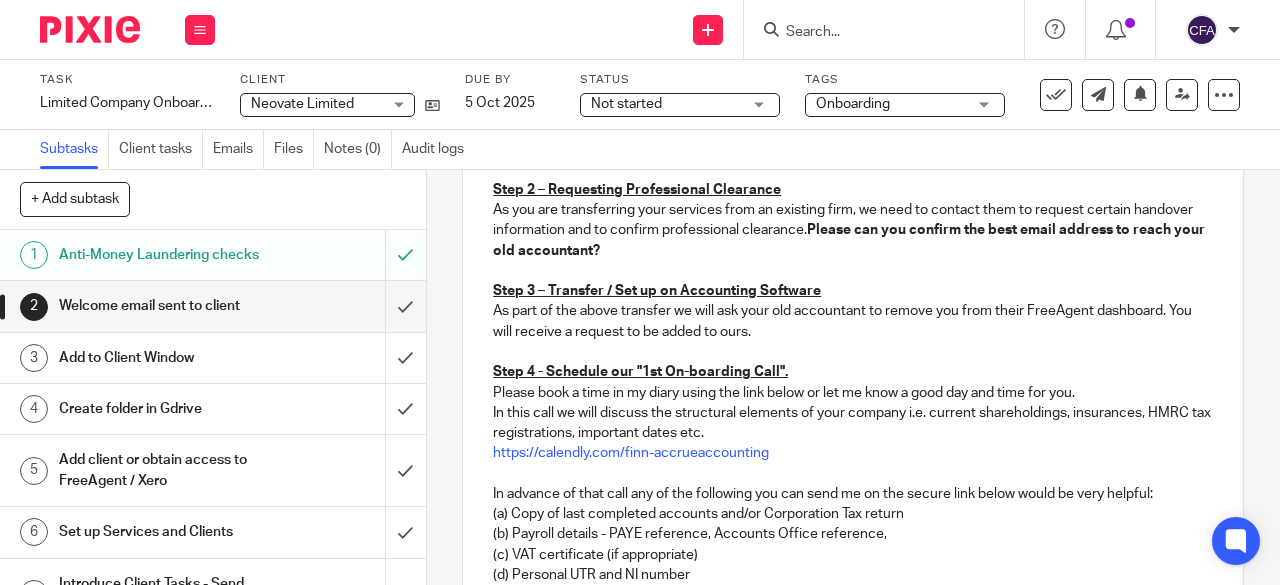 click on "In this call we will discuss the structural elements of your company i.e. current shareholdings, insurances, HMRC tax registrations, important dates etc." at bounding box center (853, 423) 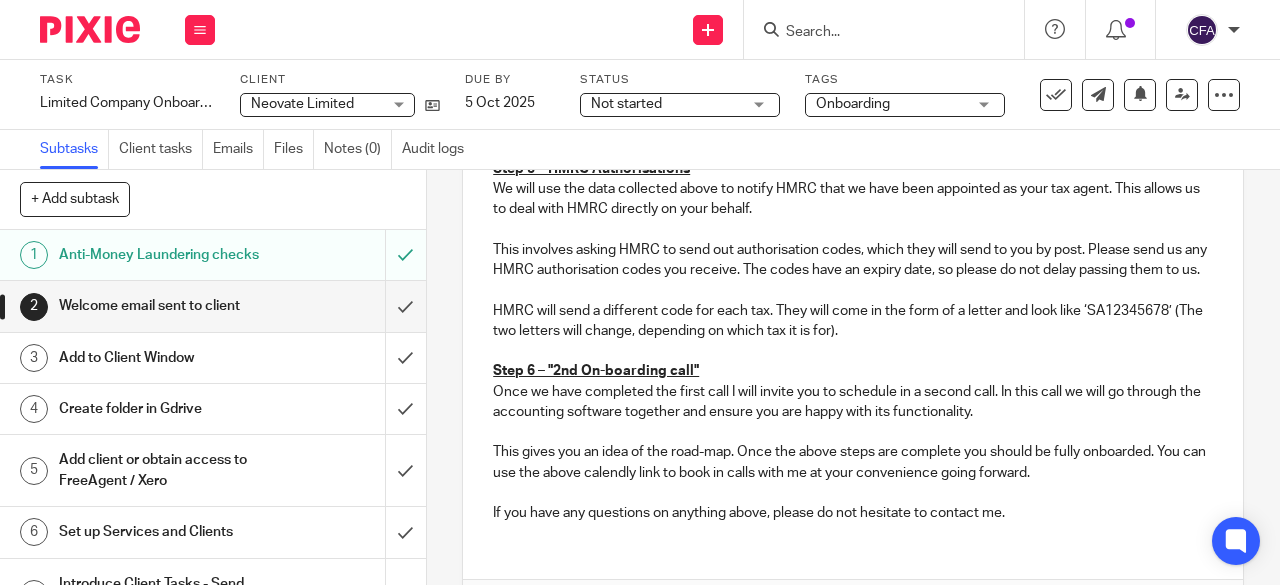 scroll, scrollTop: 1209, scrollLeft: 0, axis: vertical 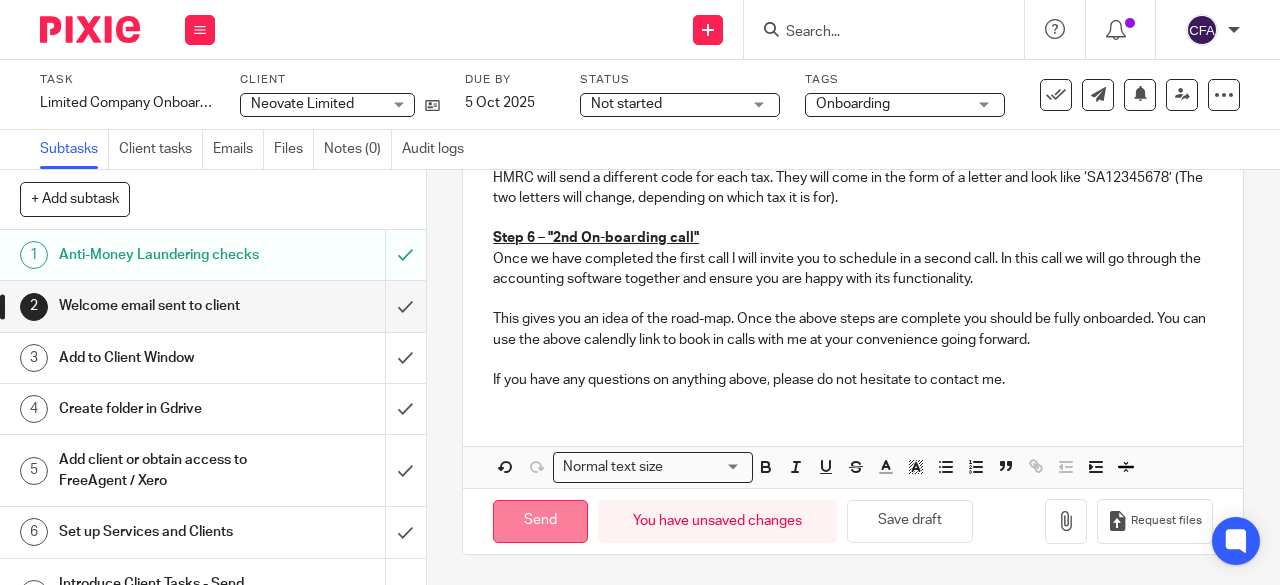 click on "Send" at bounding box center (540, 521) 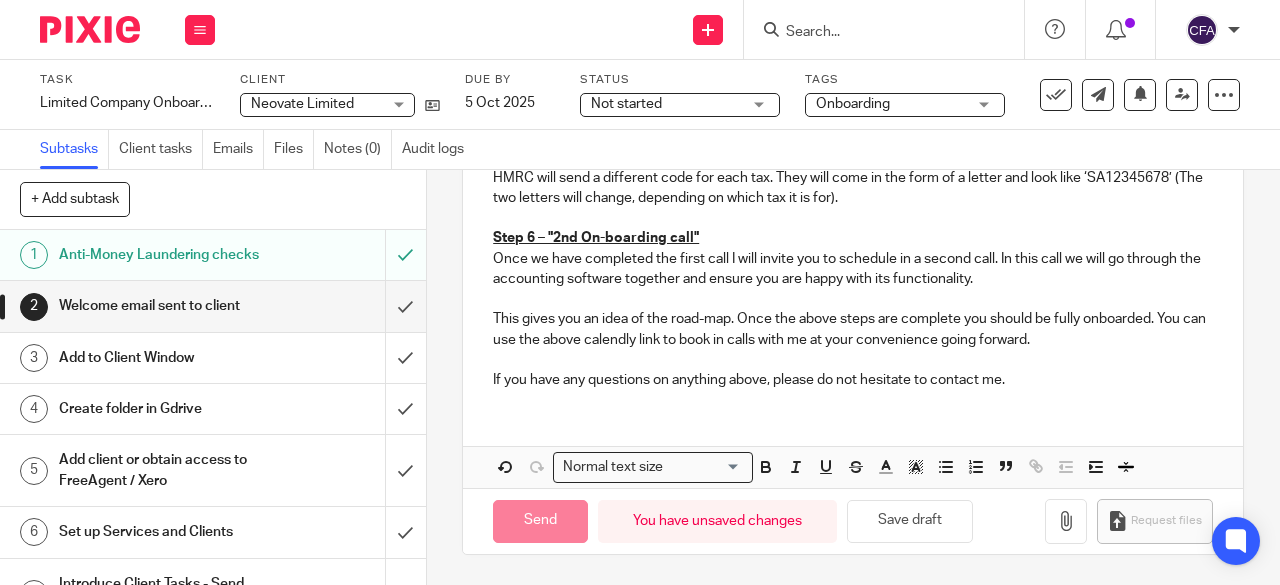 type on "Sent" 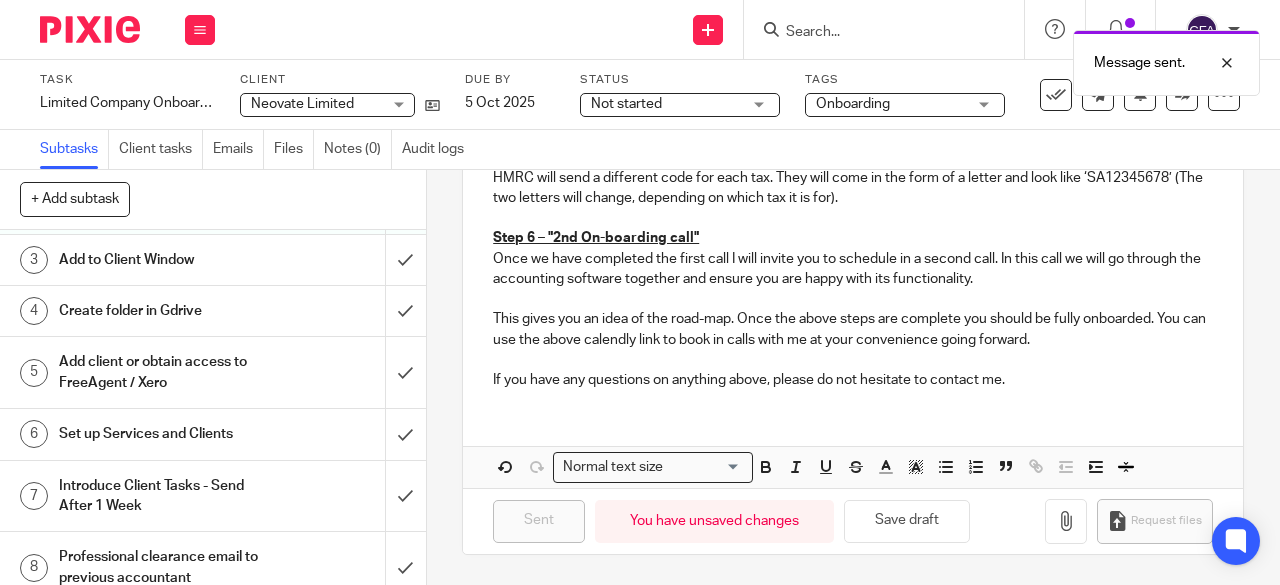 scroll, scrollTop: 0, scrollLeft: 0, axis: both 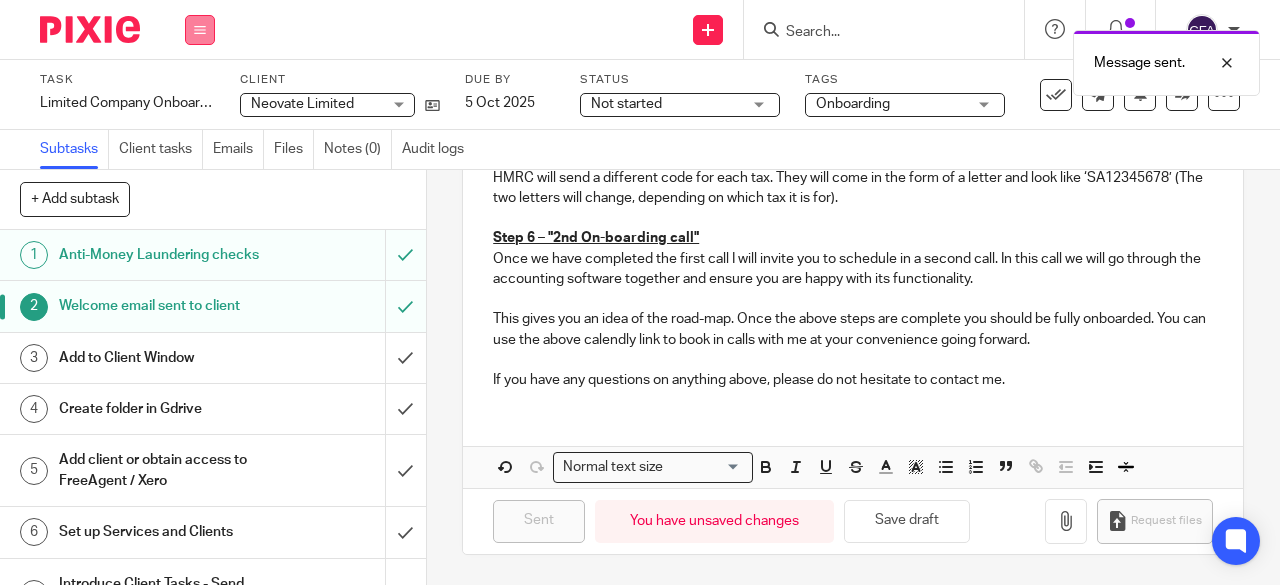 click at bounding box center (200, 30) 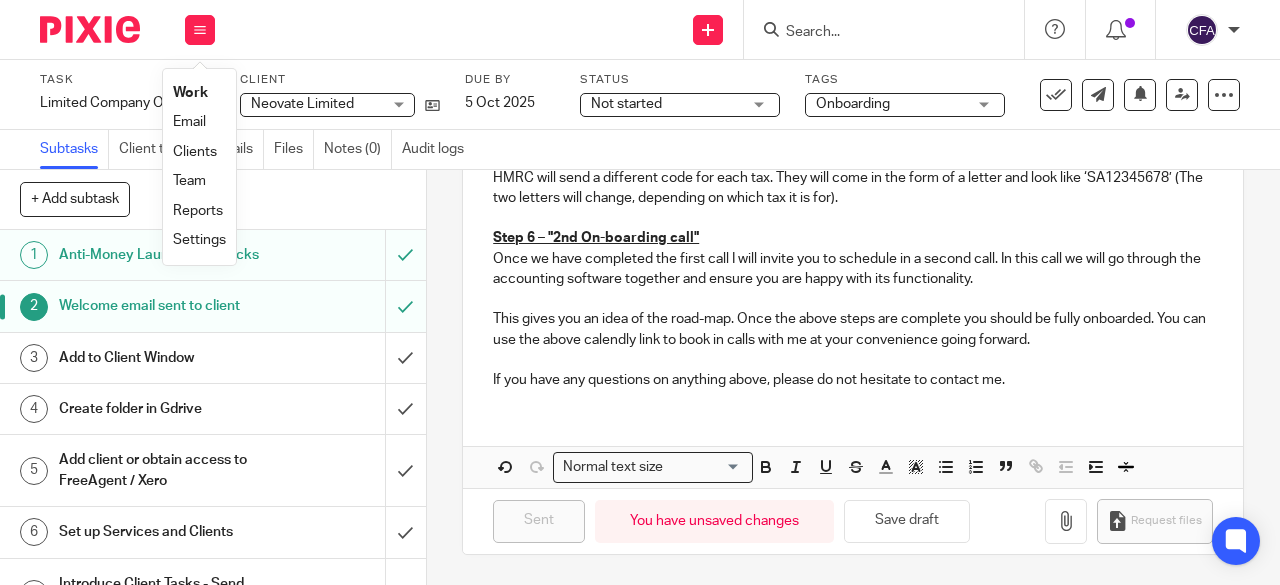 click on "Work" at bounding box center [190, 93] 